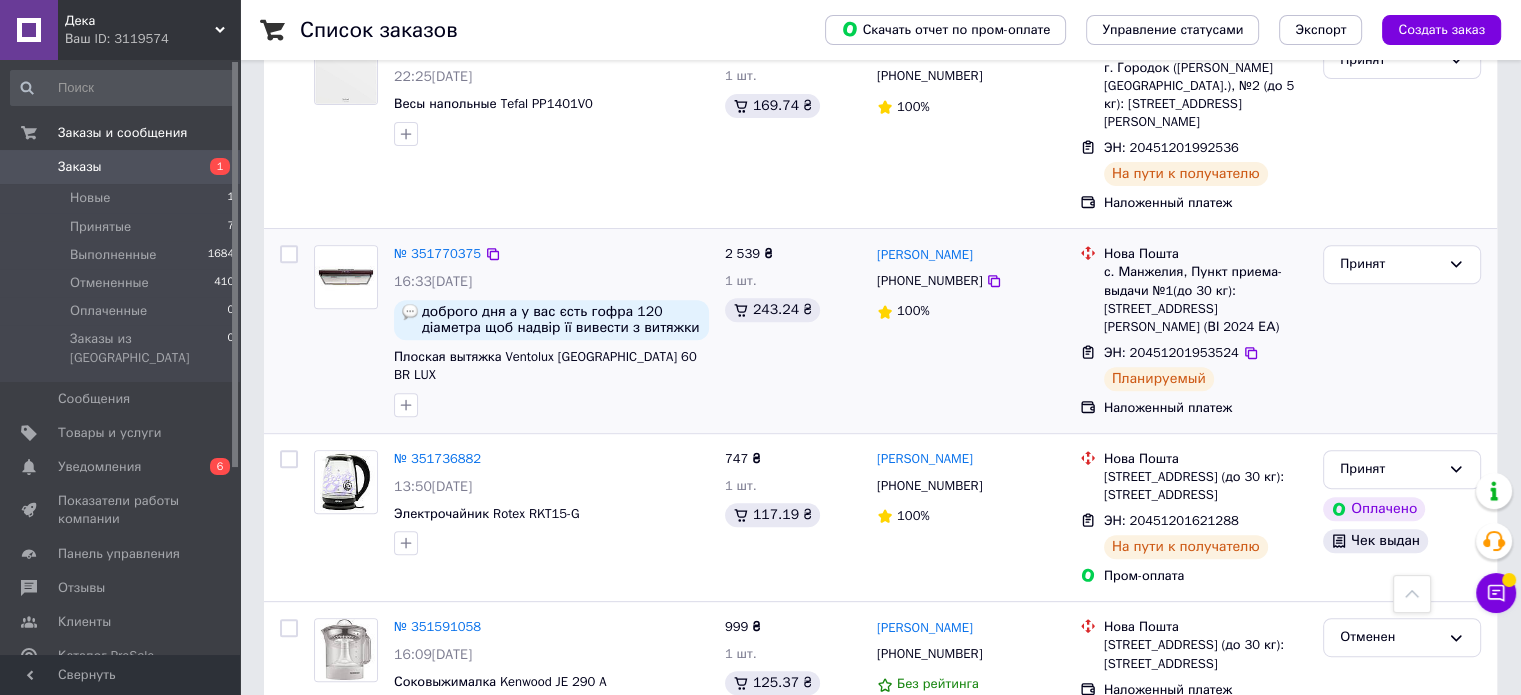 scroll, scrollTop: 700, scrollLeft: 0, axis: vertical 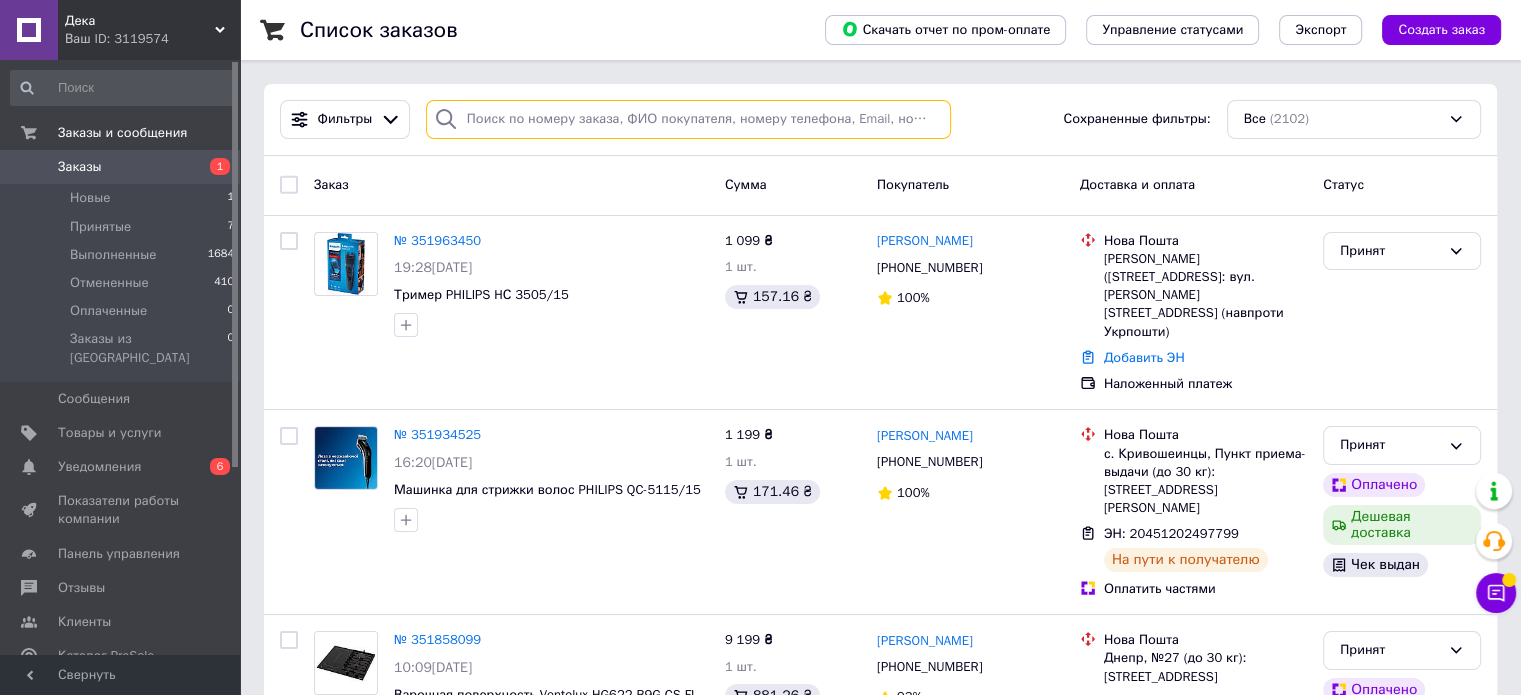 paste on "351545874" 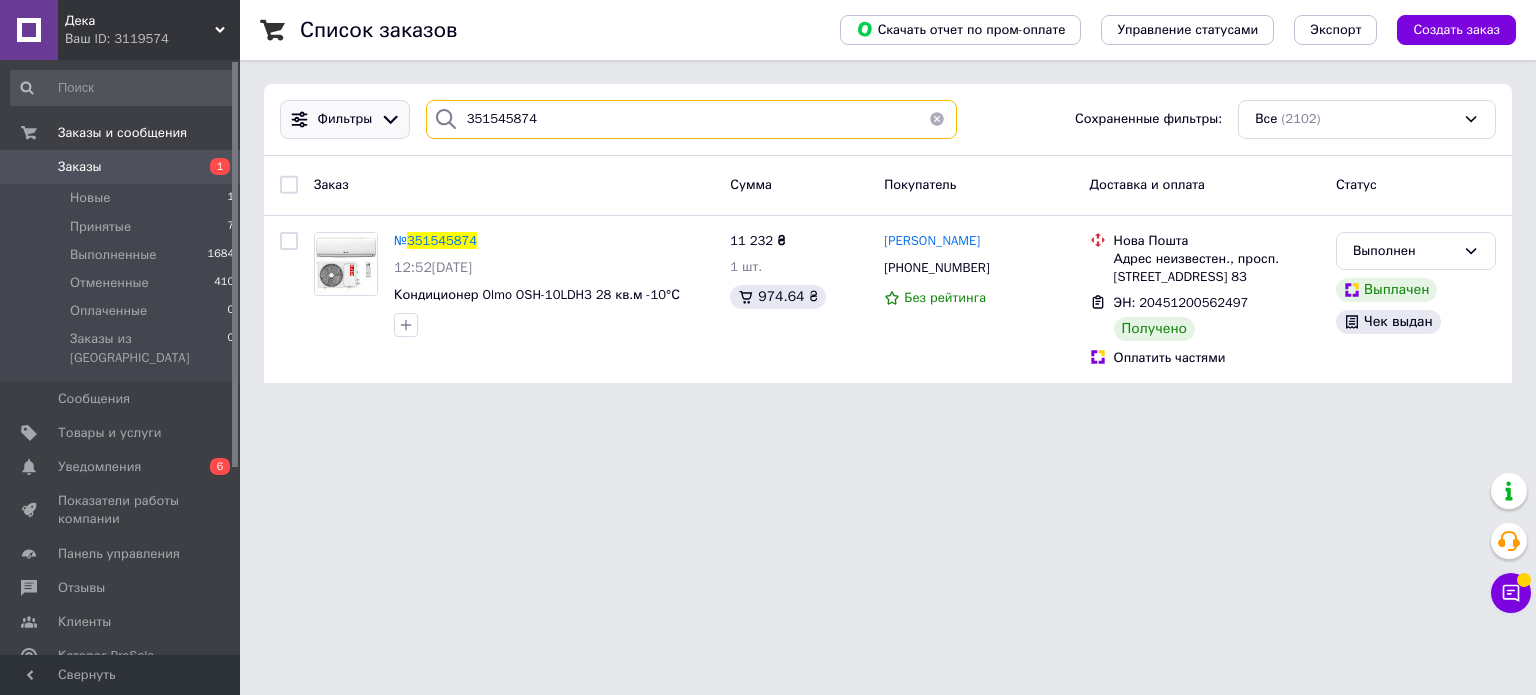 drag, startPoint x: 571, startPoint y: 111, endPoint x: 376, endPoint y: 126, distance: 195.57607 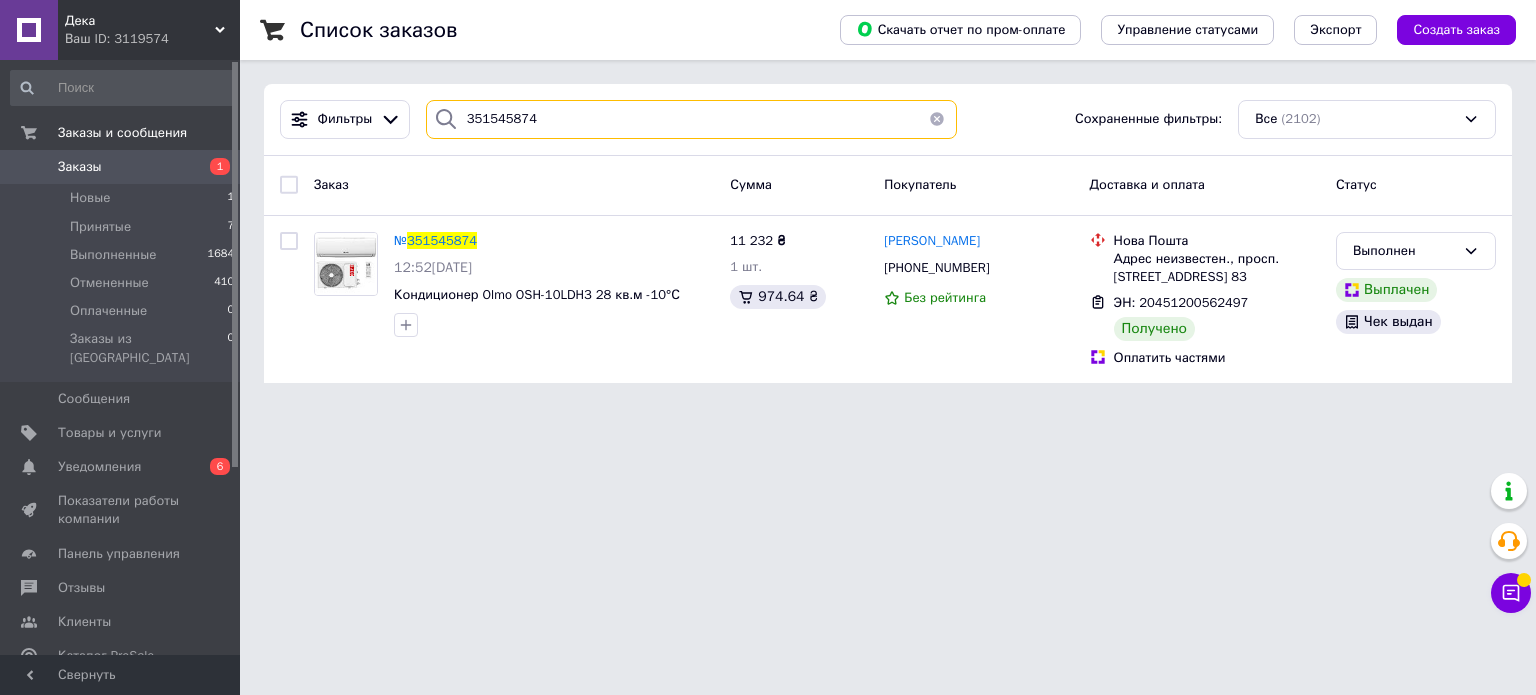 paste on "20451200400957" 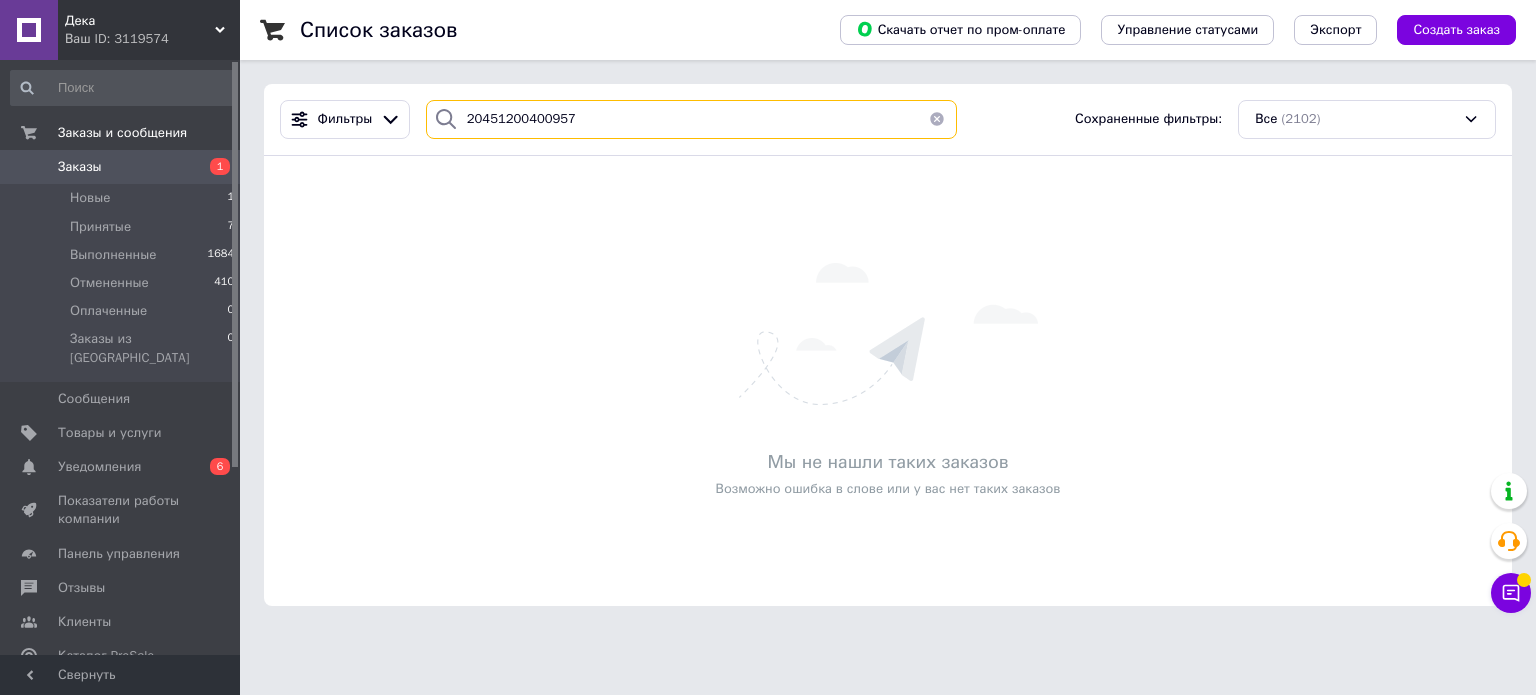 type on "20451200400957" 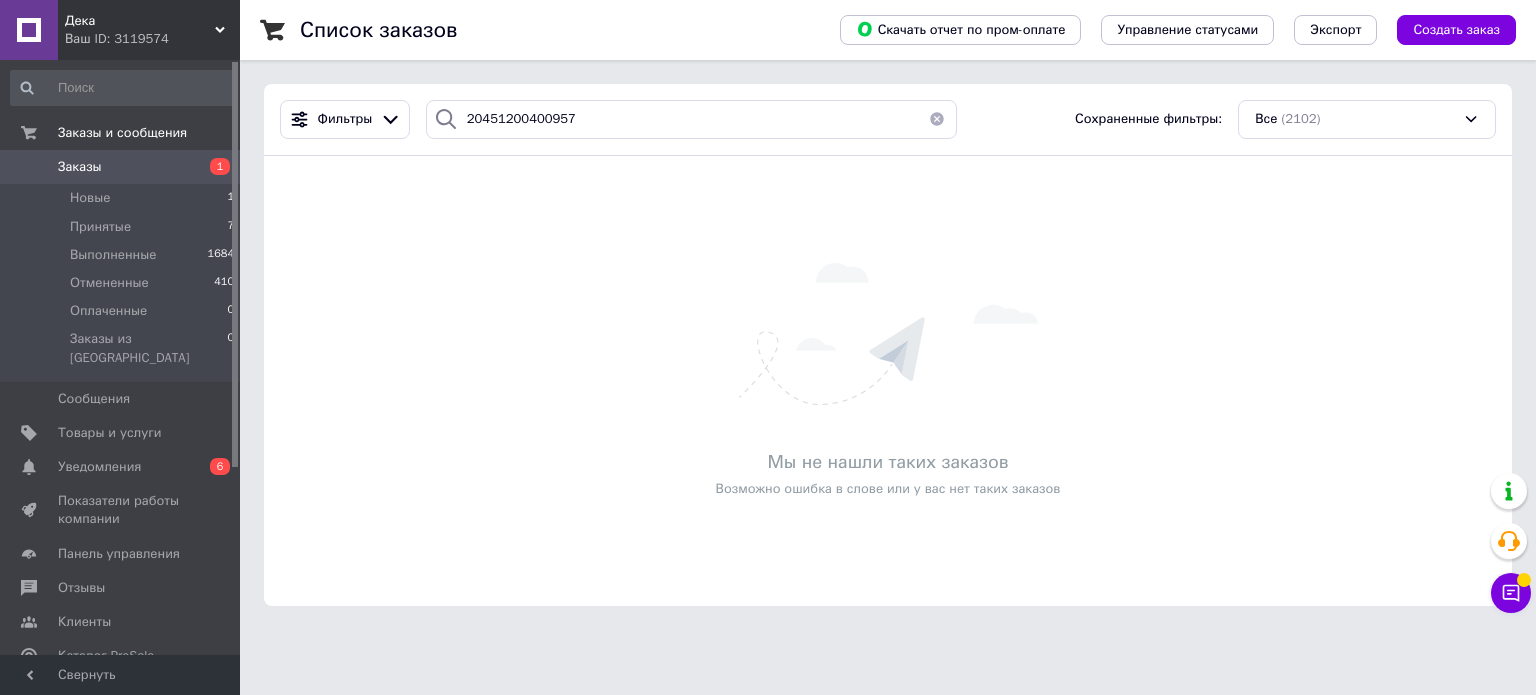 click at bounding box center [937, 119] 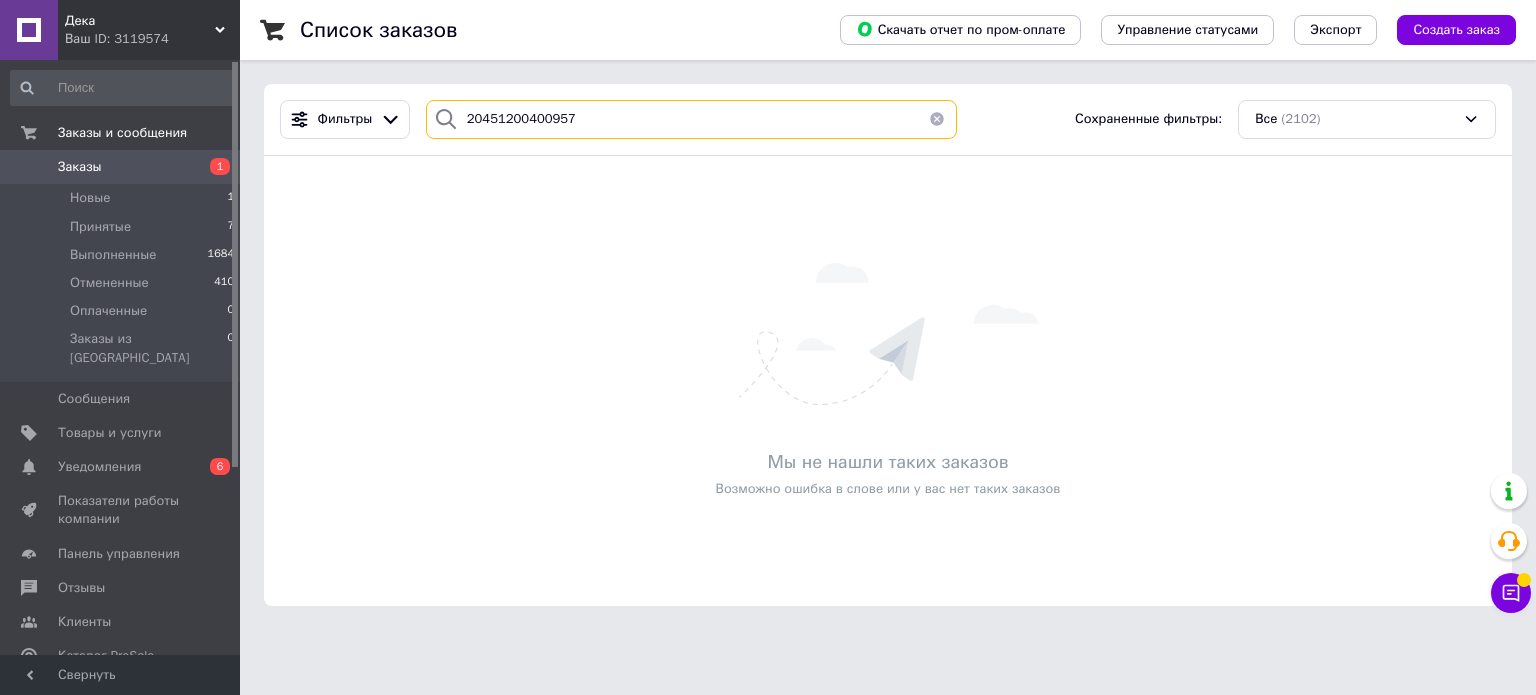 type 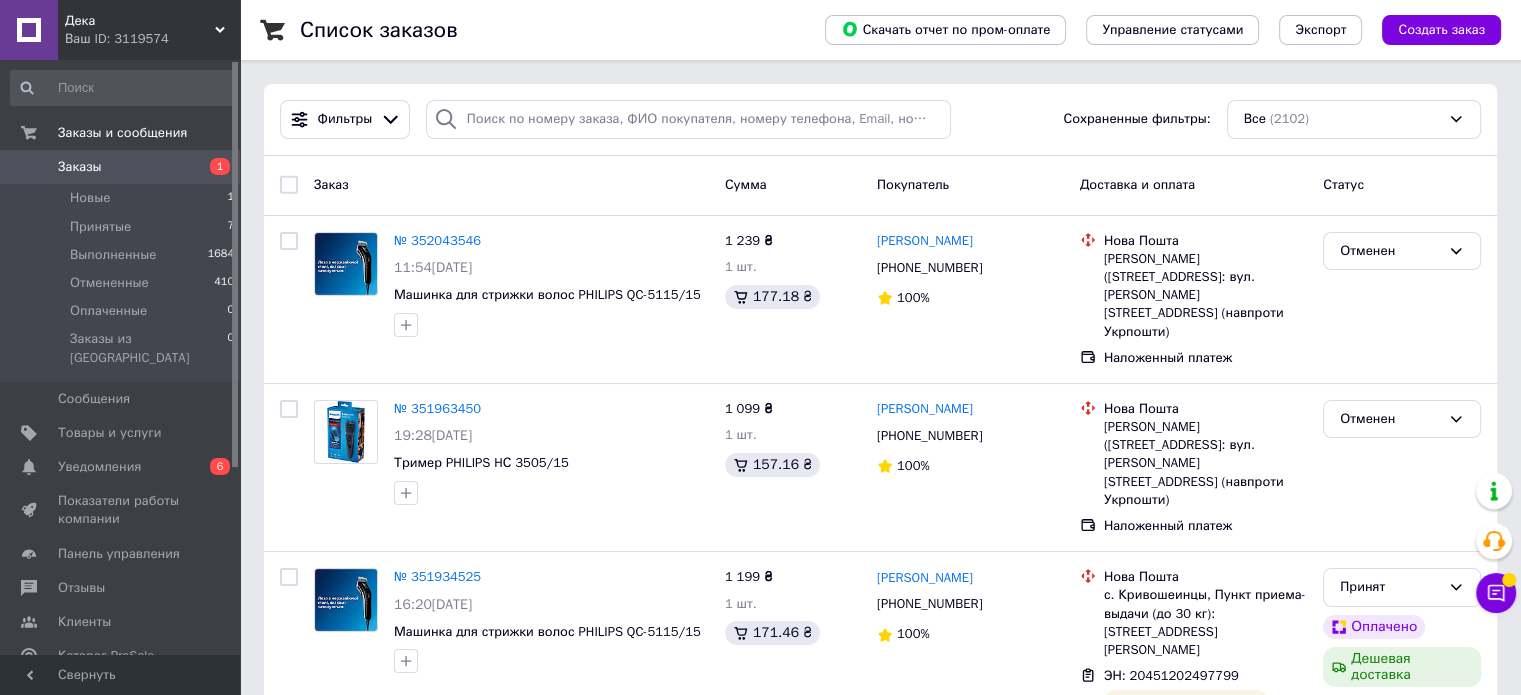 click on "Заказы" at bounding box center (80, 167) 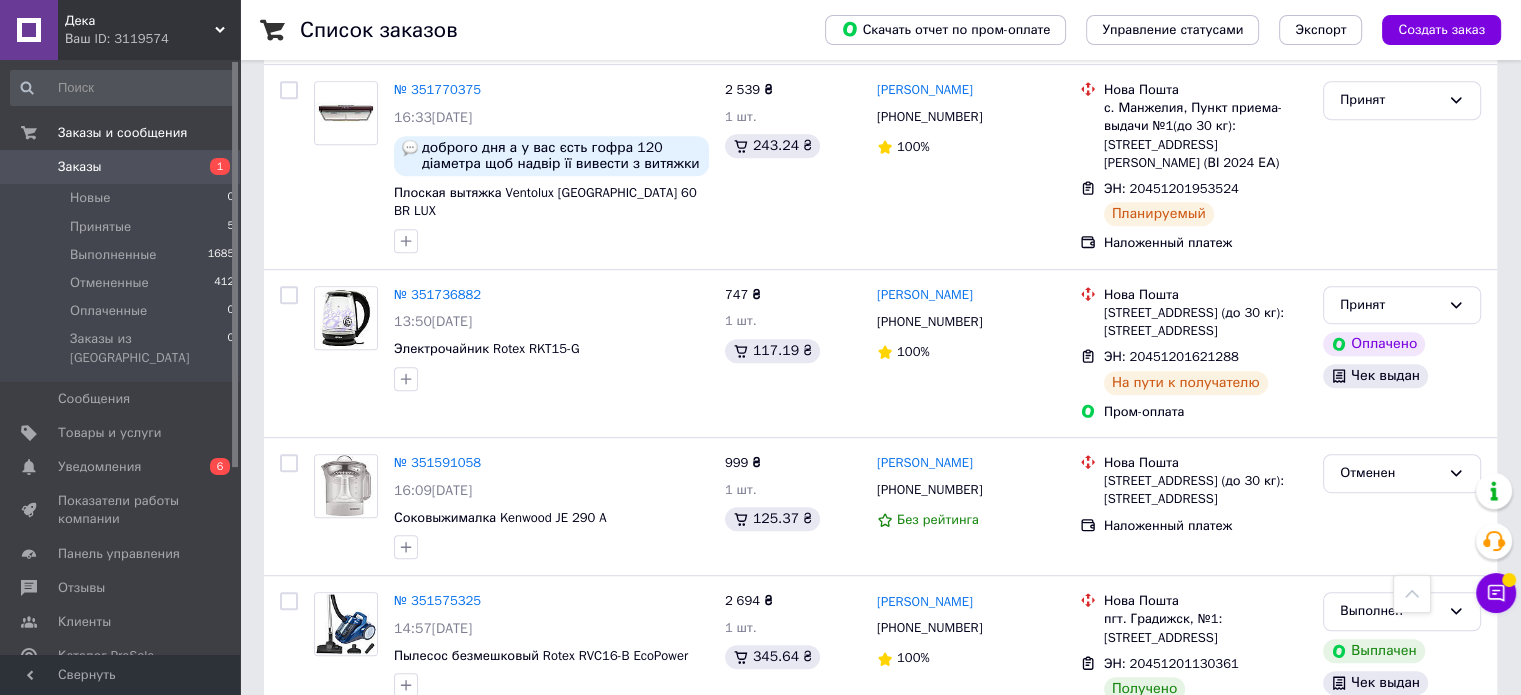 scroll, scrollTop: 1100, scrollLeft: 0, axis: vertical 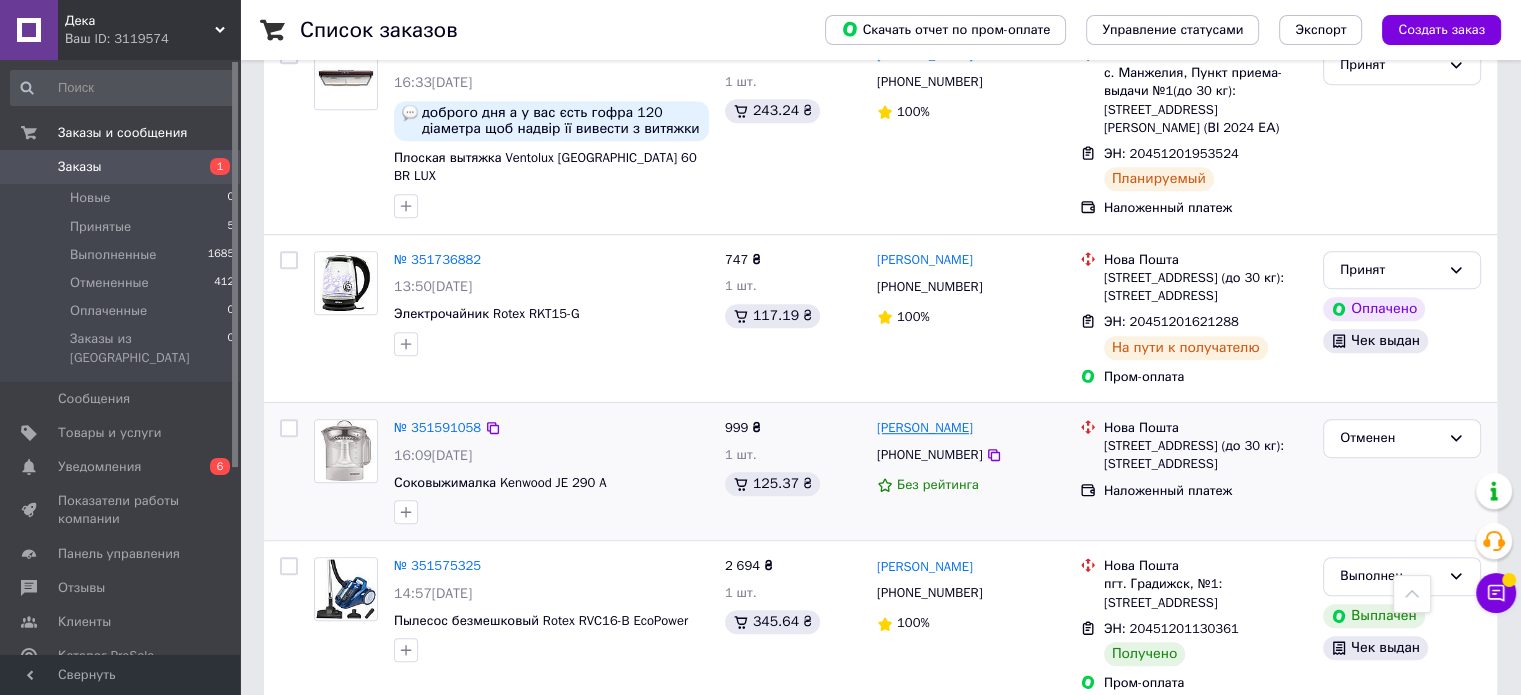 click on "[PERSON_NAME]" at bounding box center (925, 428) 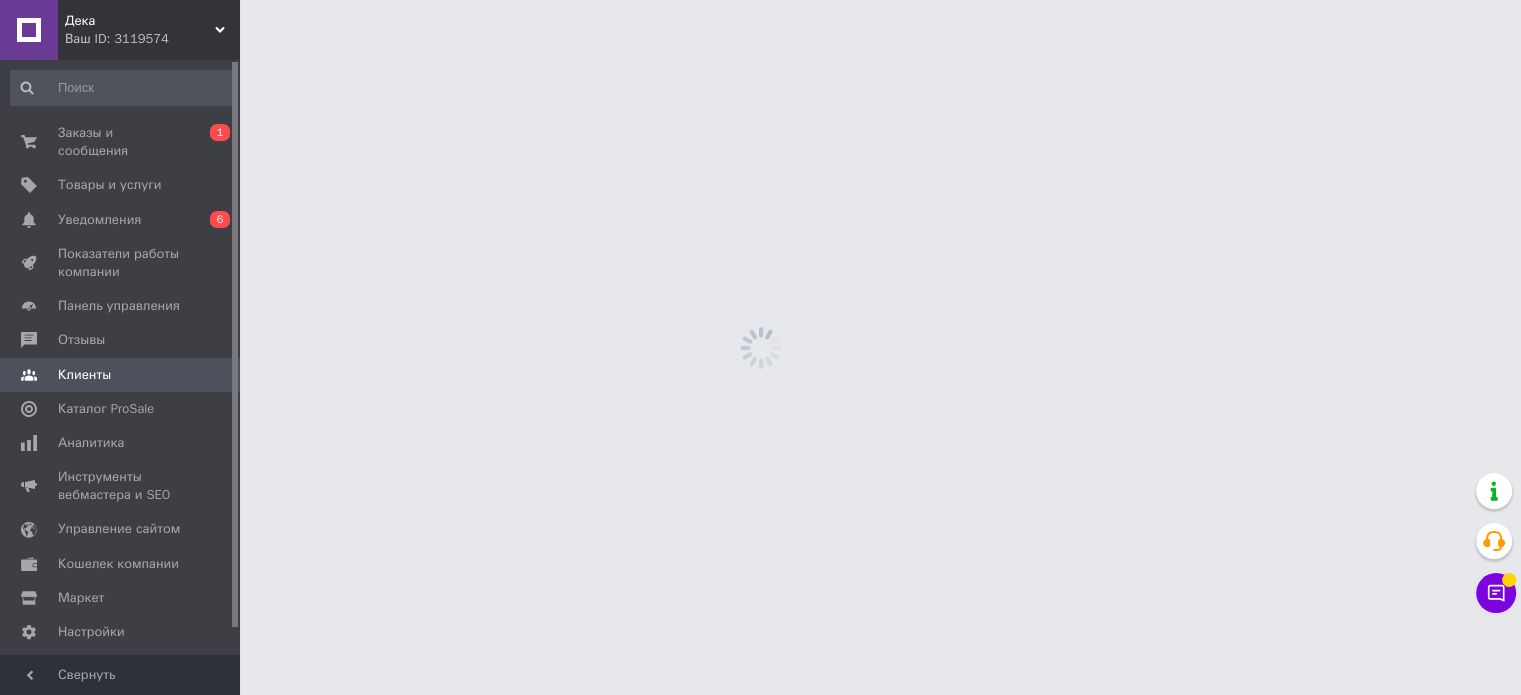 scroll, scrollTop: 0, scrollLeft: 0, axis: both 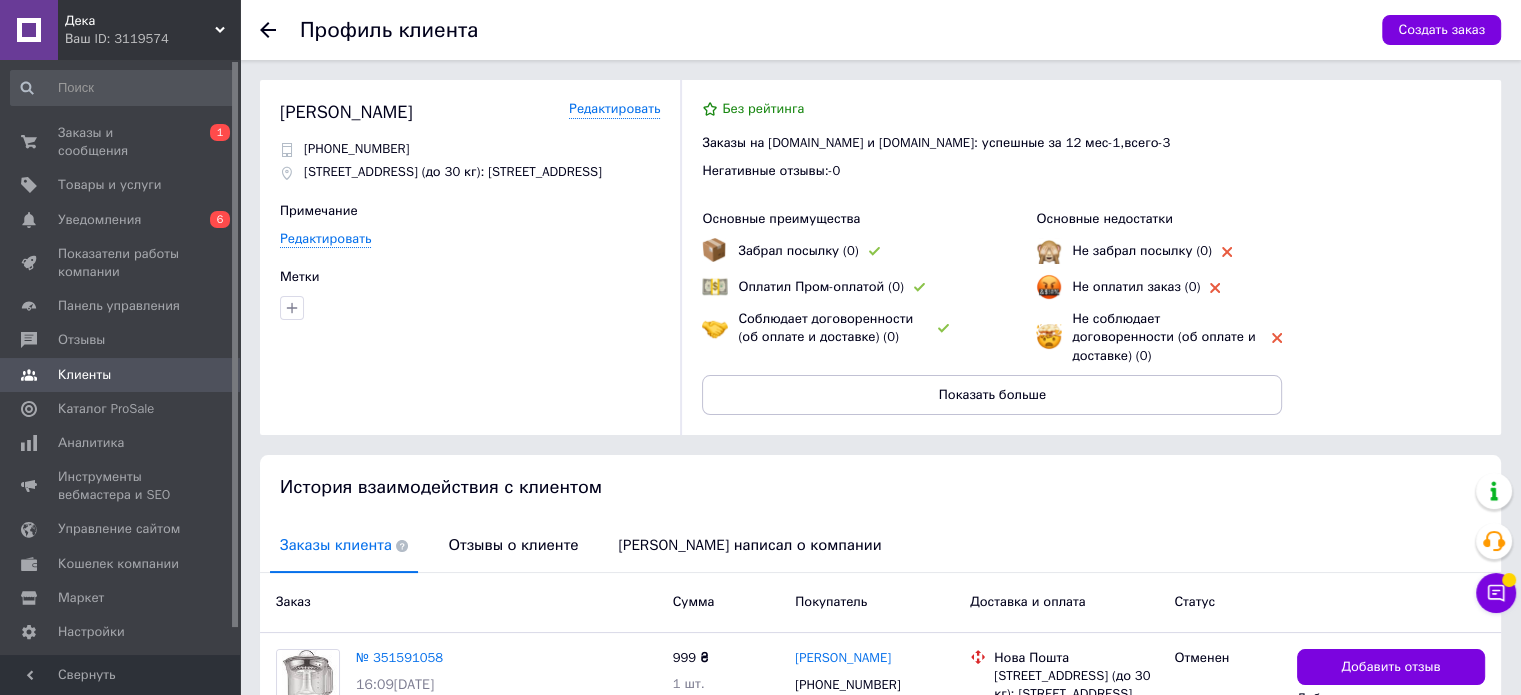 drag, startPoint x: 412, startPoint y: 115, endPoint x: 279, endPoint y: 116, distance: 133.00375 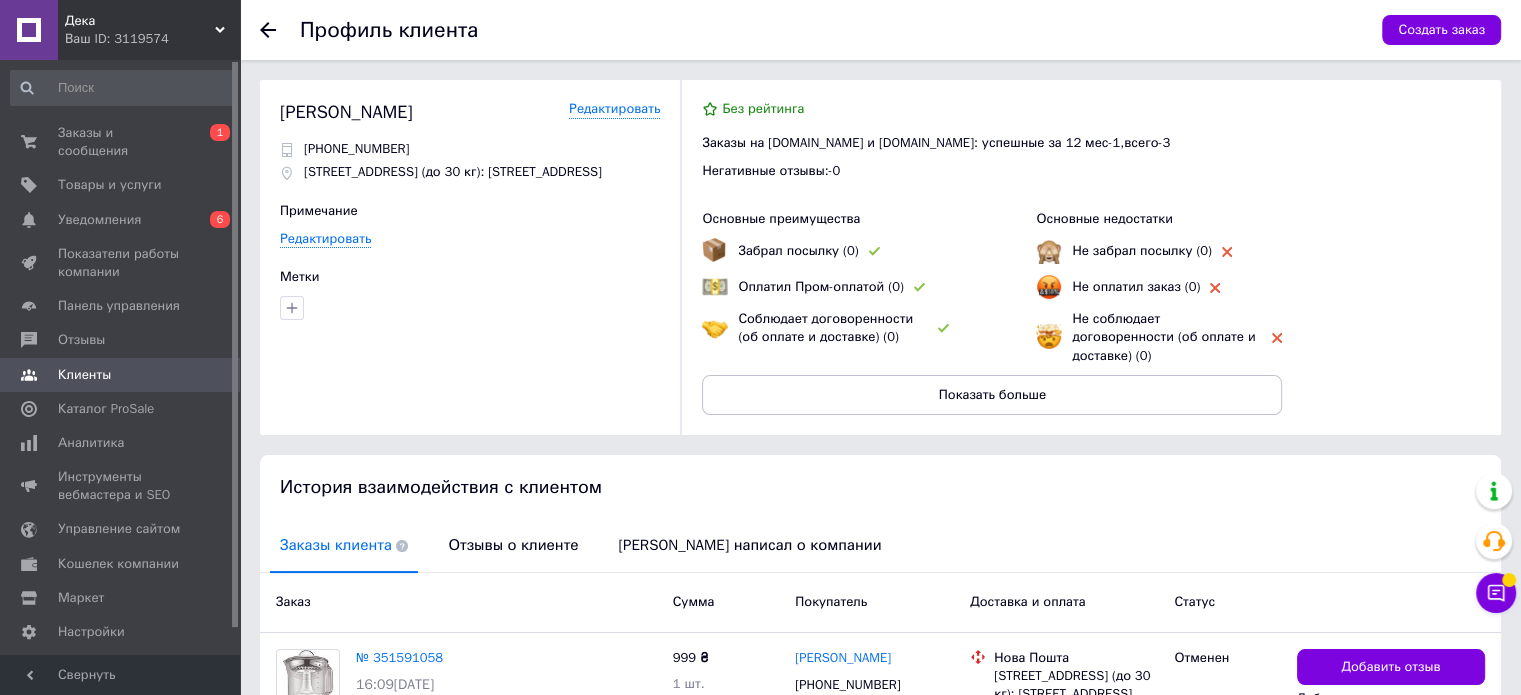 click on "[PERSON_NAME] [PHONE_NUMBER] [GEOGRAPHIC_DATA] ([GEOGRAPHIC_DATA].), №137 (до 30 кг): [STREET_ADDRESS] Примечание Редактировать Метки Без рейтинга Заказы на [DOMAIN_NAME] и [DOMAIN_NAME]: успешные за 12 мес  -  1 ,  всего  -  3 Негативные отзывы:   -  0 Основные преимущества Забрал посылку (0) Оплатил Пром-оплатой (0) Соблюдает договоренности (об оплате и доставке) (0) Основные недостатки Не забрал посылку (0) Не оплатил заказ (0) Не соблюдает договоренности (об оплате и доставке) (0) Показать больше" at bounding box center (880, 257) 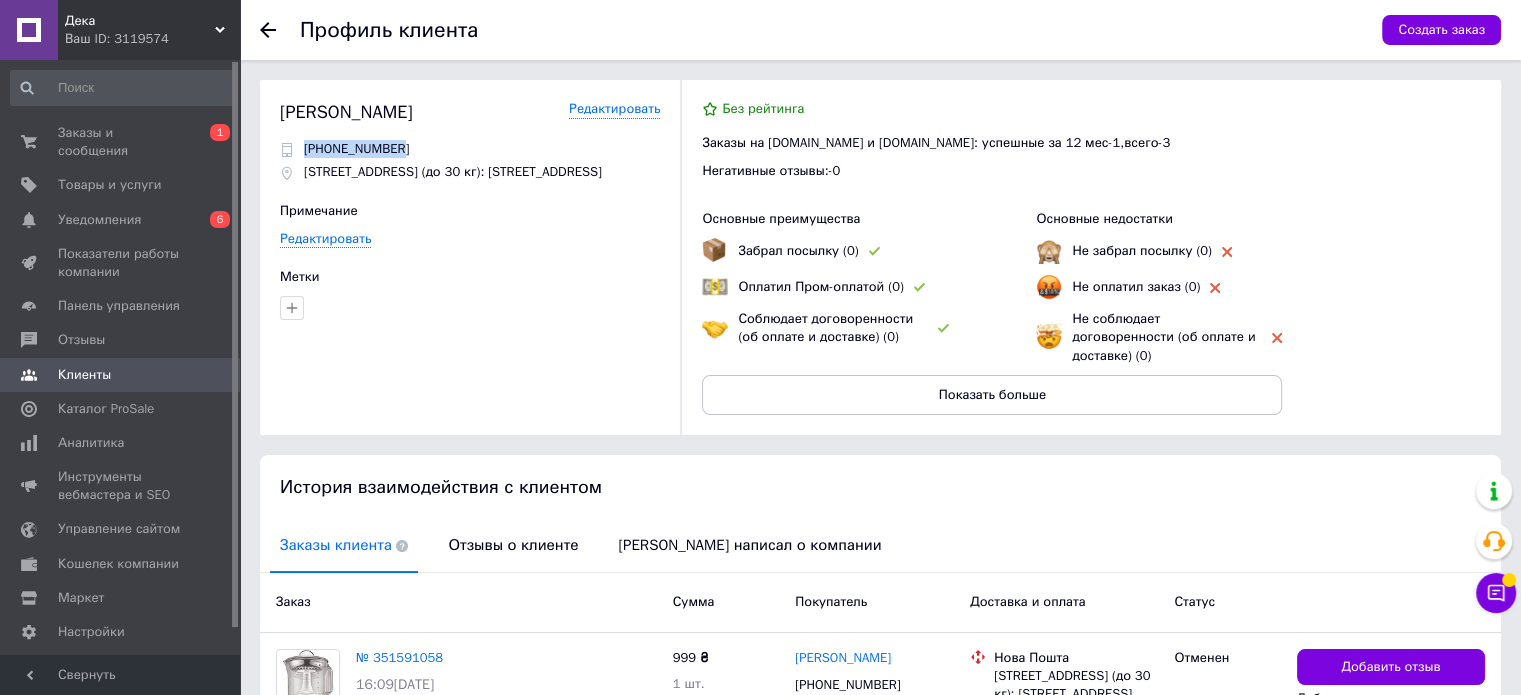 drag, startPoint x: 401, startPoint y: 150, endPoint x: 306, endPoint y: 151, distance: 95.005264 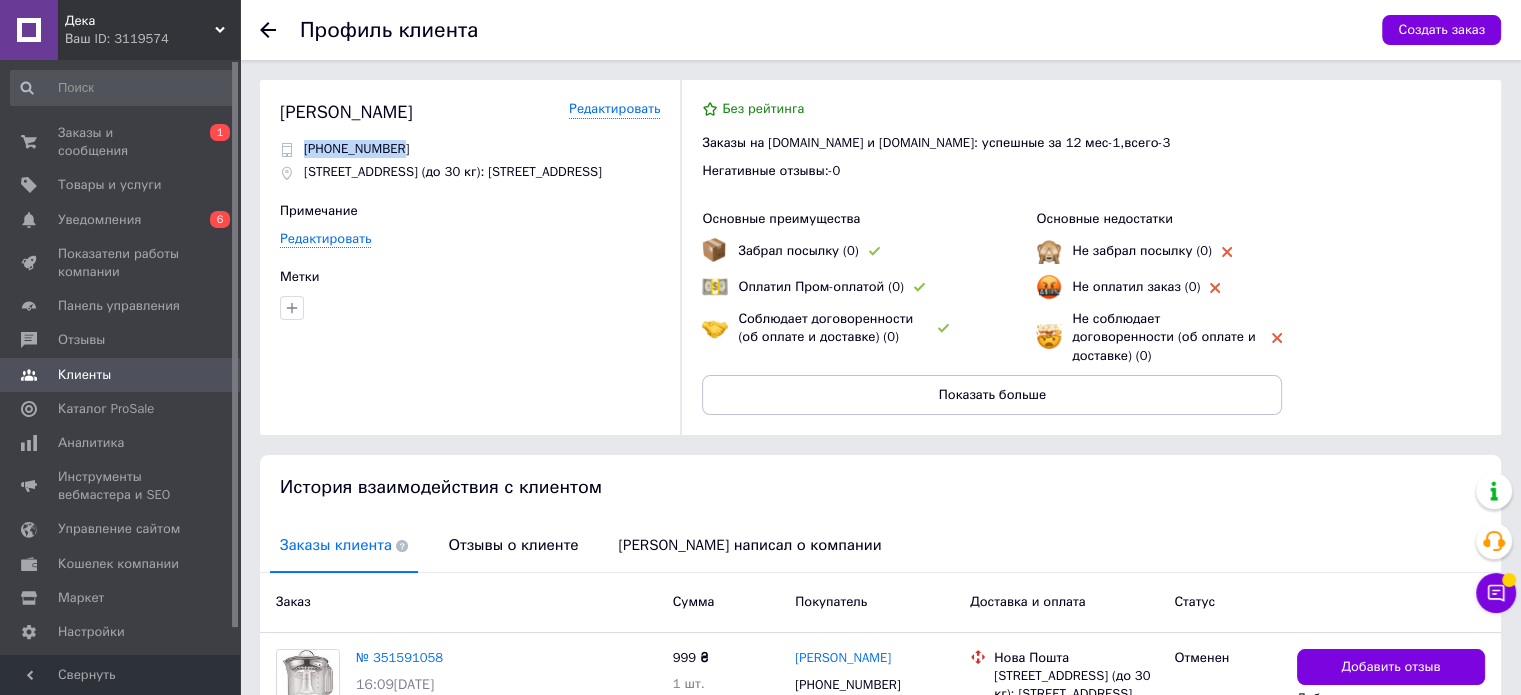 click on "[PHONE_NUMBER]" at bounding box center [470, 149] 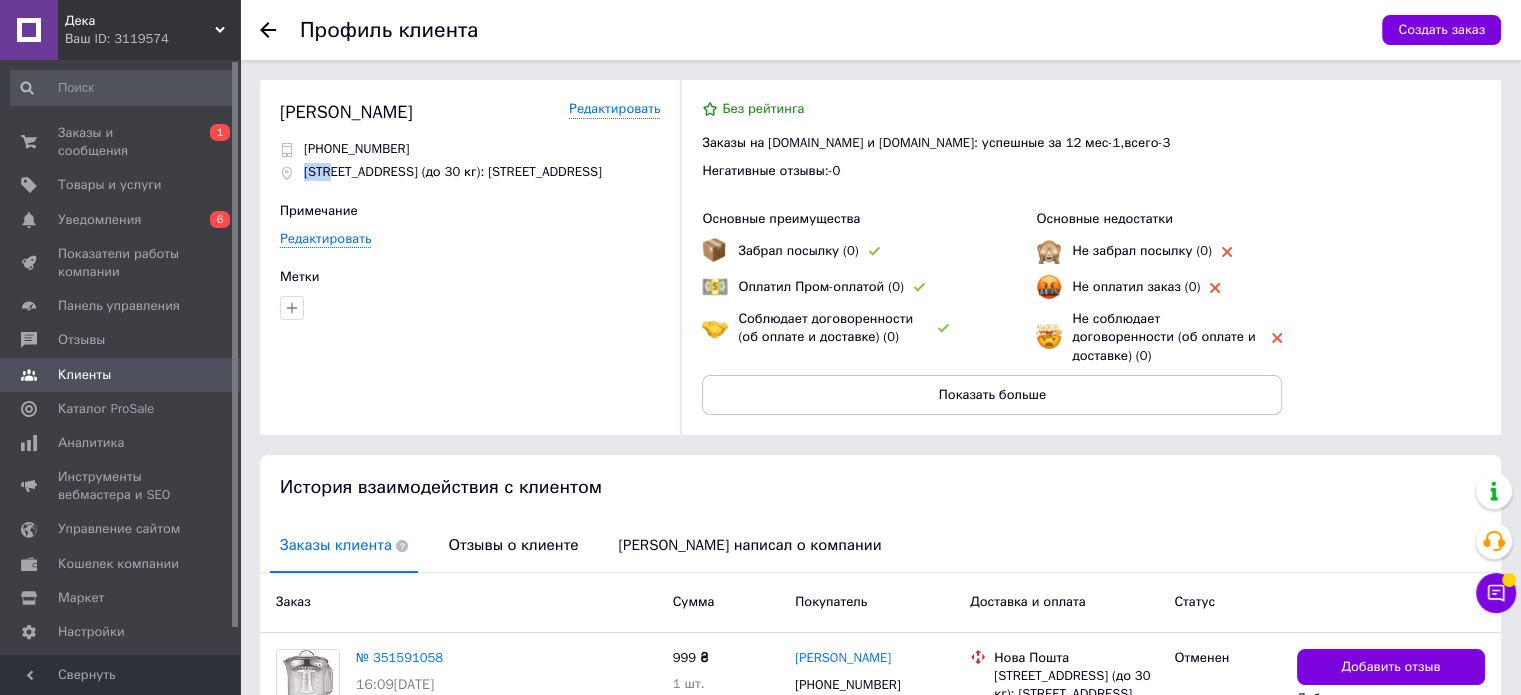 drag, startPoint x: 325, startPoint y: 174, endPoint x: 305, endPoint y: 175, distance: 20.024984 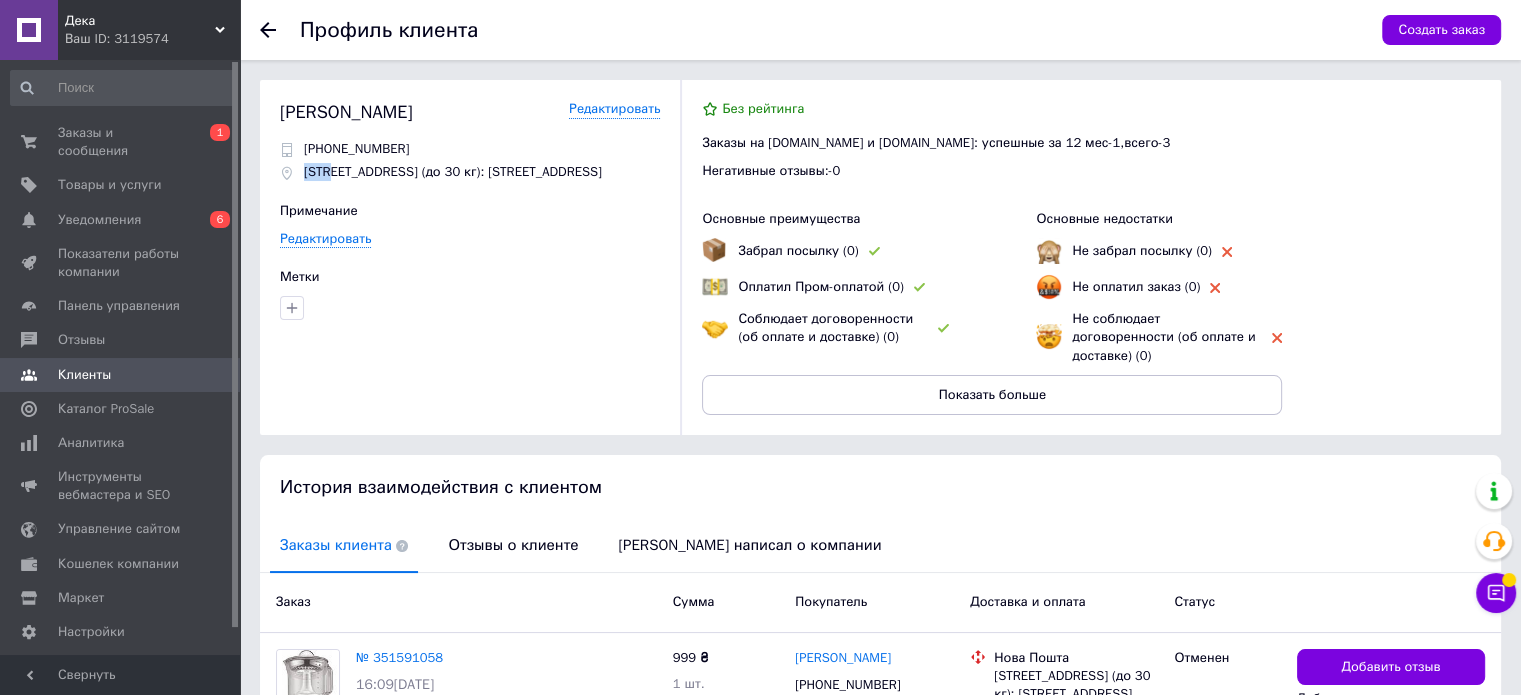scroll, scrollTop: 0, scrollLeft: 0, axis: both 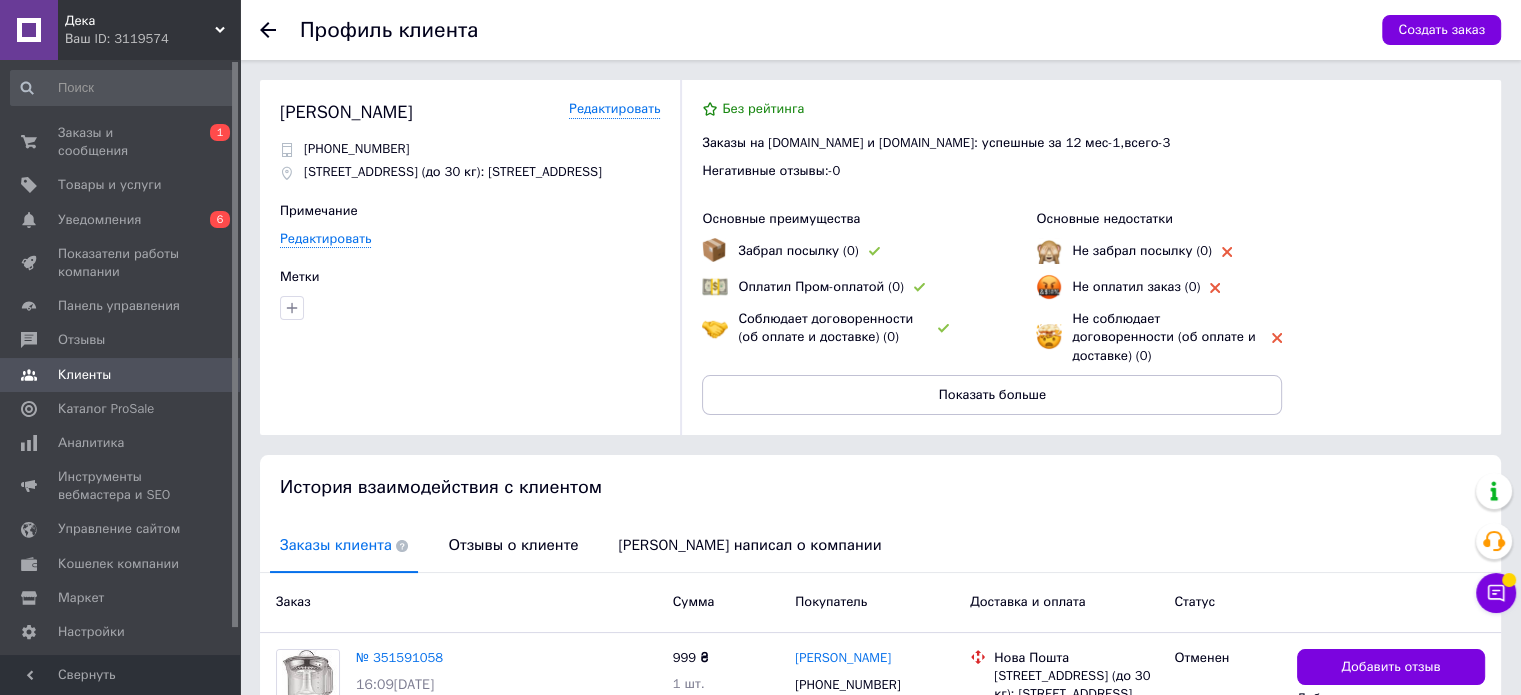 click at bounding box center (280, 30) 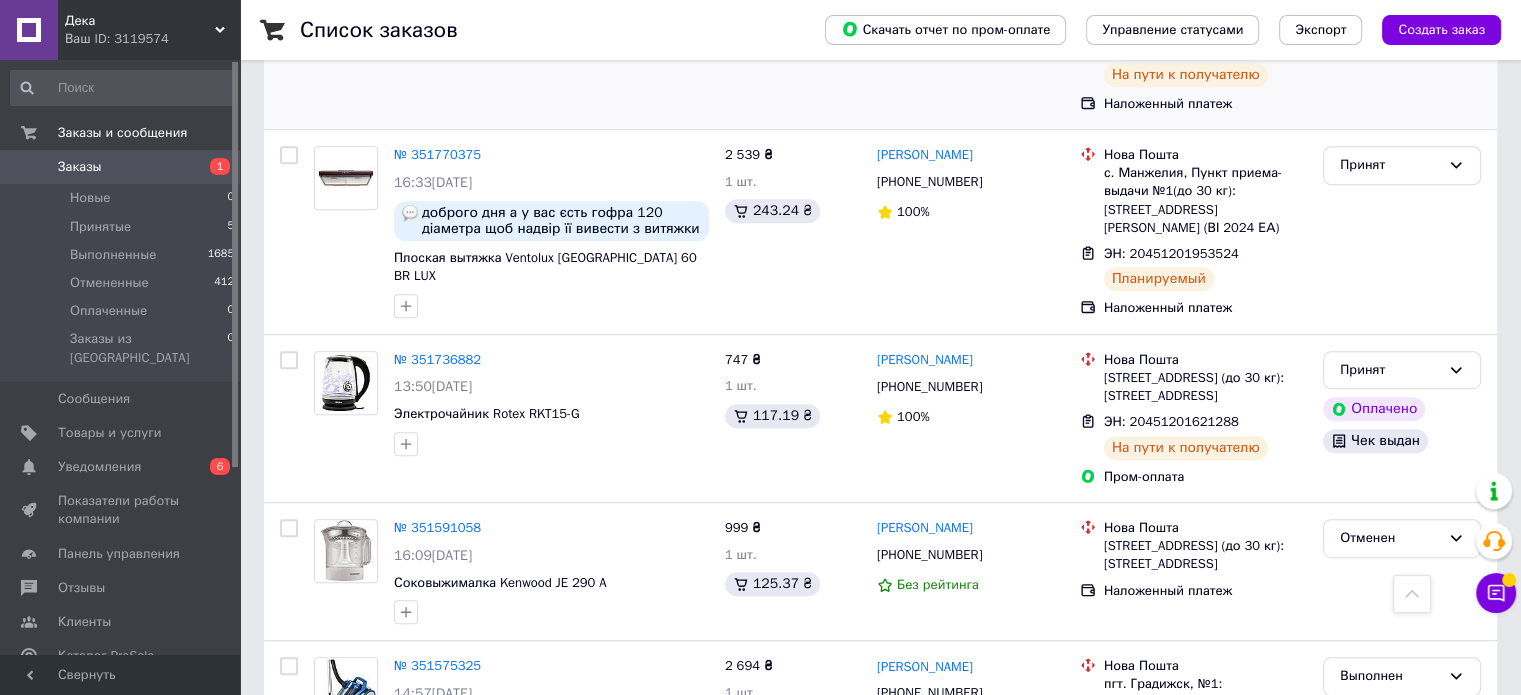 scroll, scrollTop: 800, scrollLeft: 0, axis: vertical 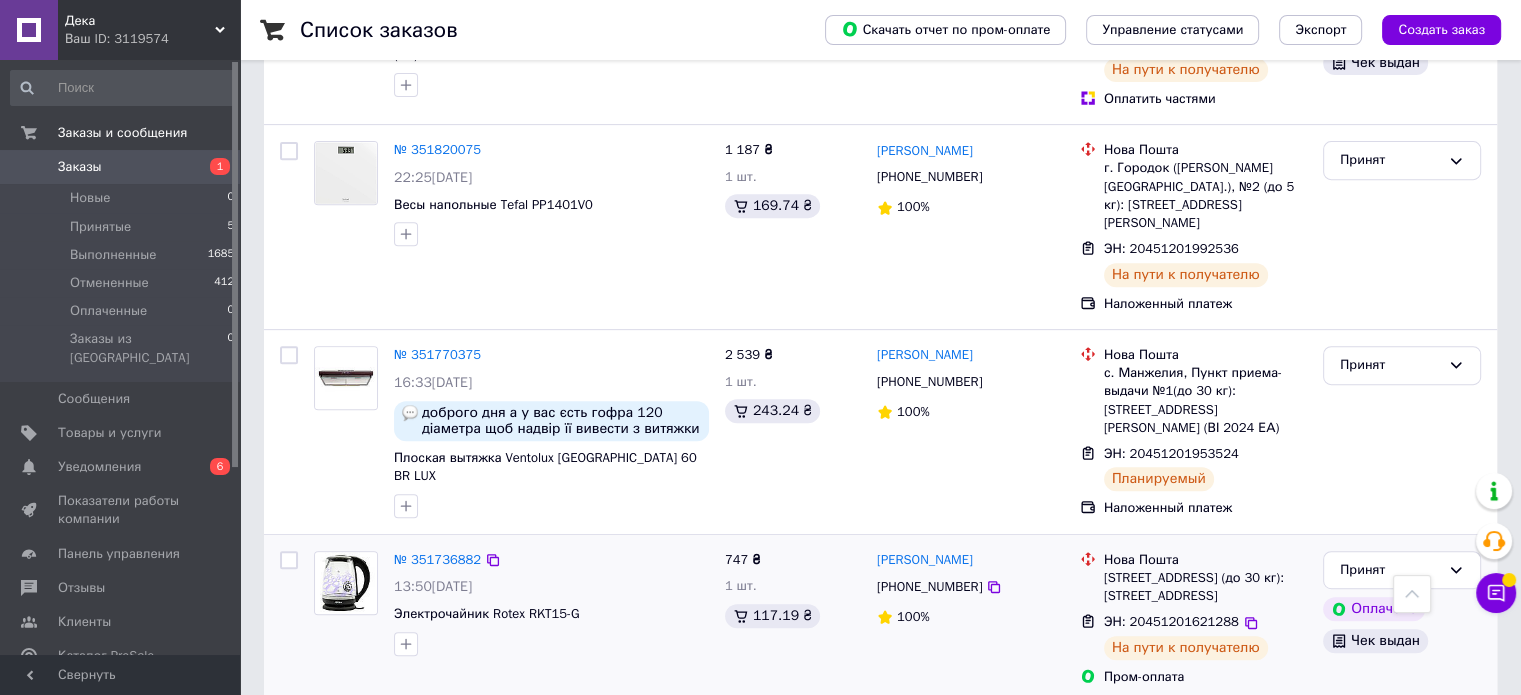 drag, startPoint x: 980, startPoint y: 444, endPoint x: 872, endPoint y: 446, distance: 108.01852 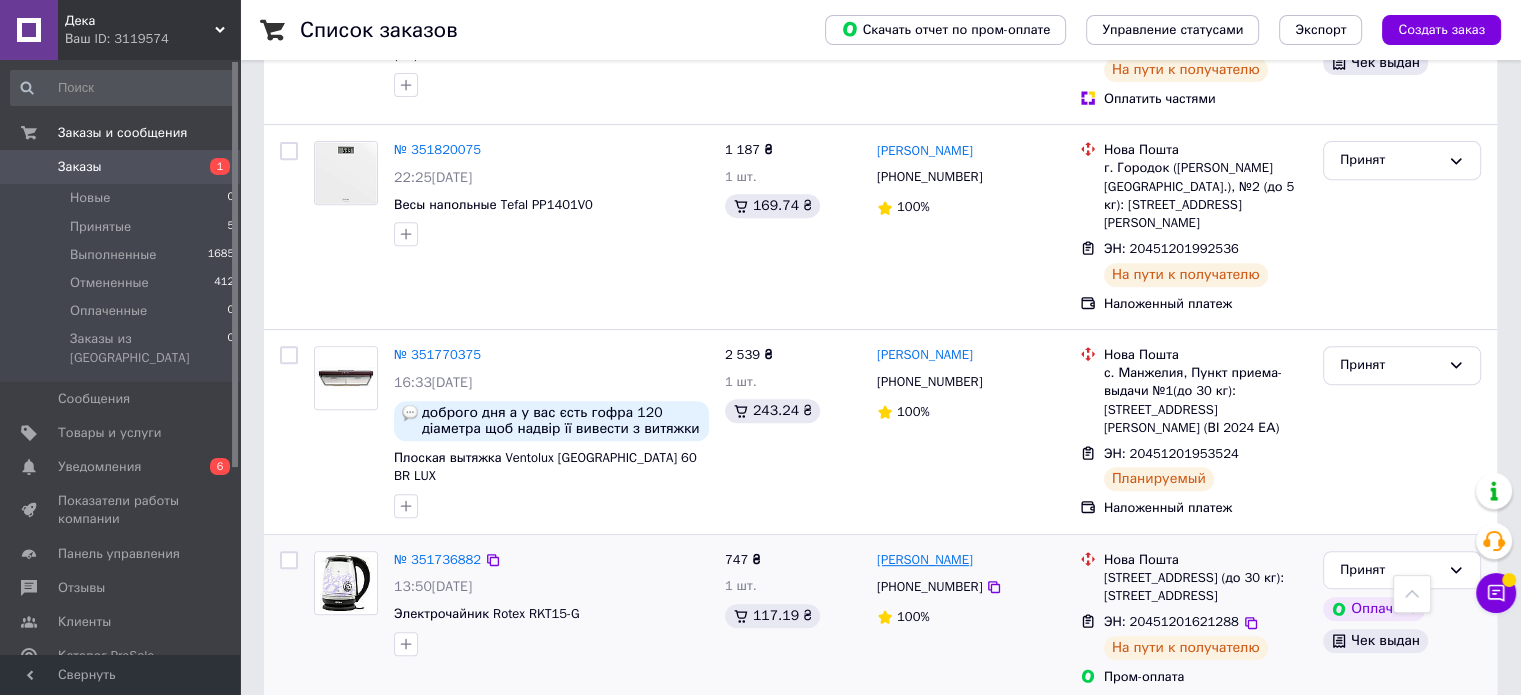 copy on "[PERSON_NAME]" 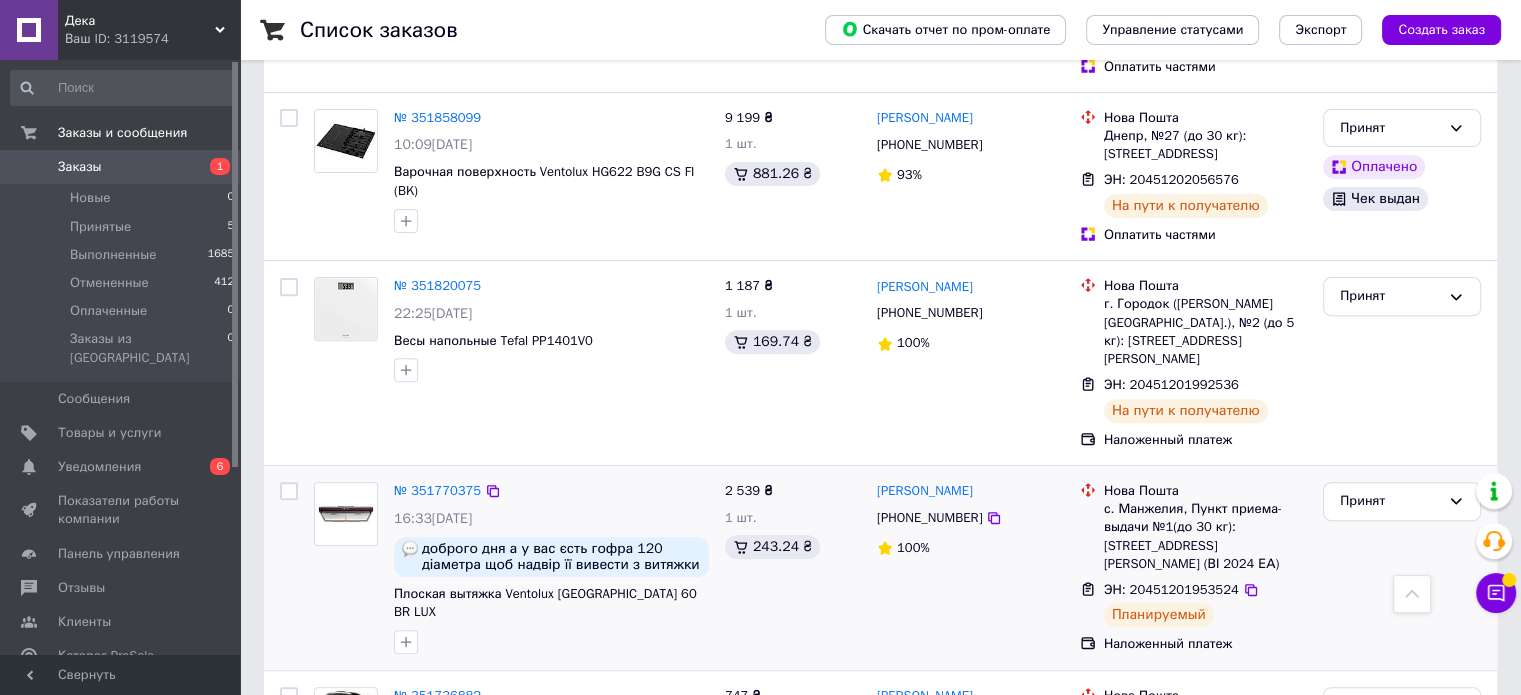scroll, scrollTop: 600, scrollLeft: 0, axis: vertical 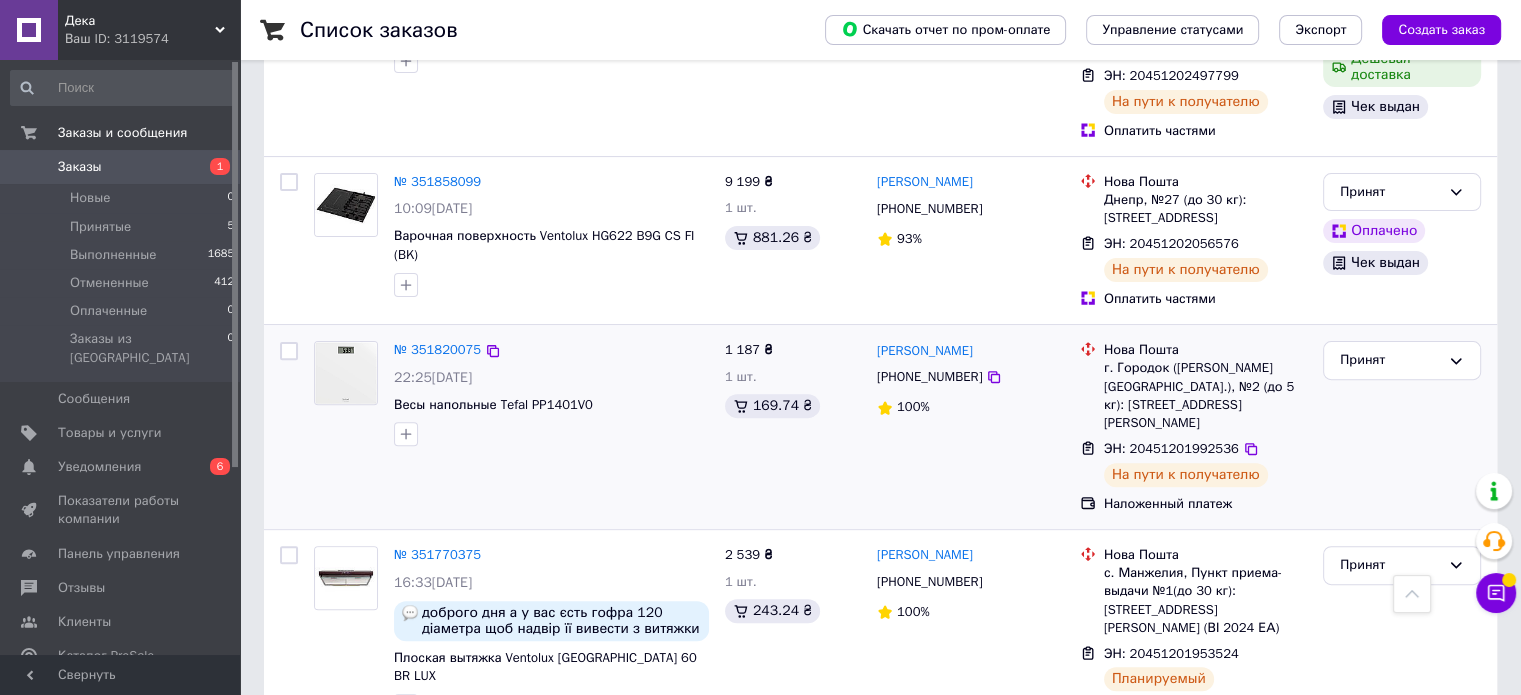 drag, startPoint x: 1022, startPoint y: 271, endPoint x: 869, endPoint y: 275, distance: 153.05228 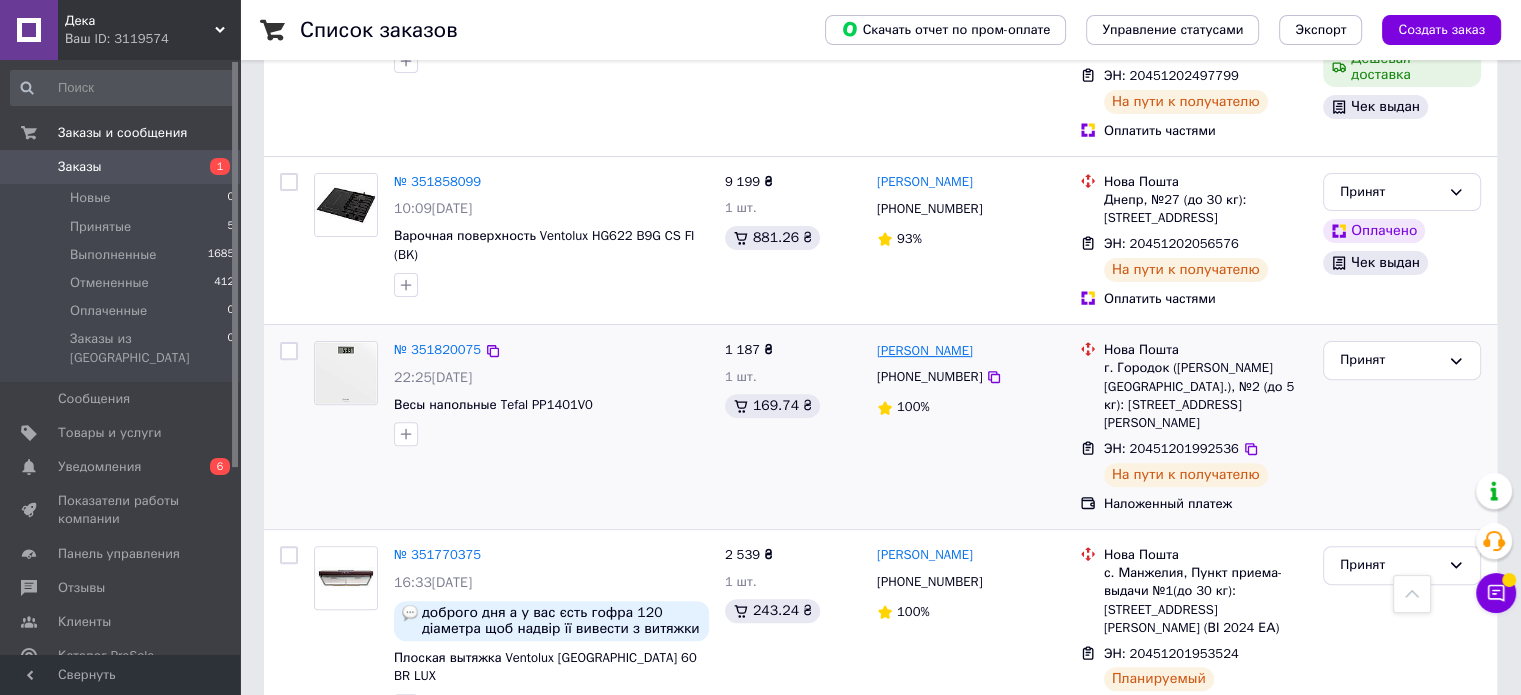 copy on "[PERSON_NAME]" 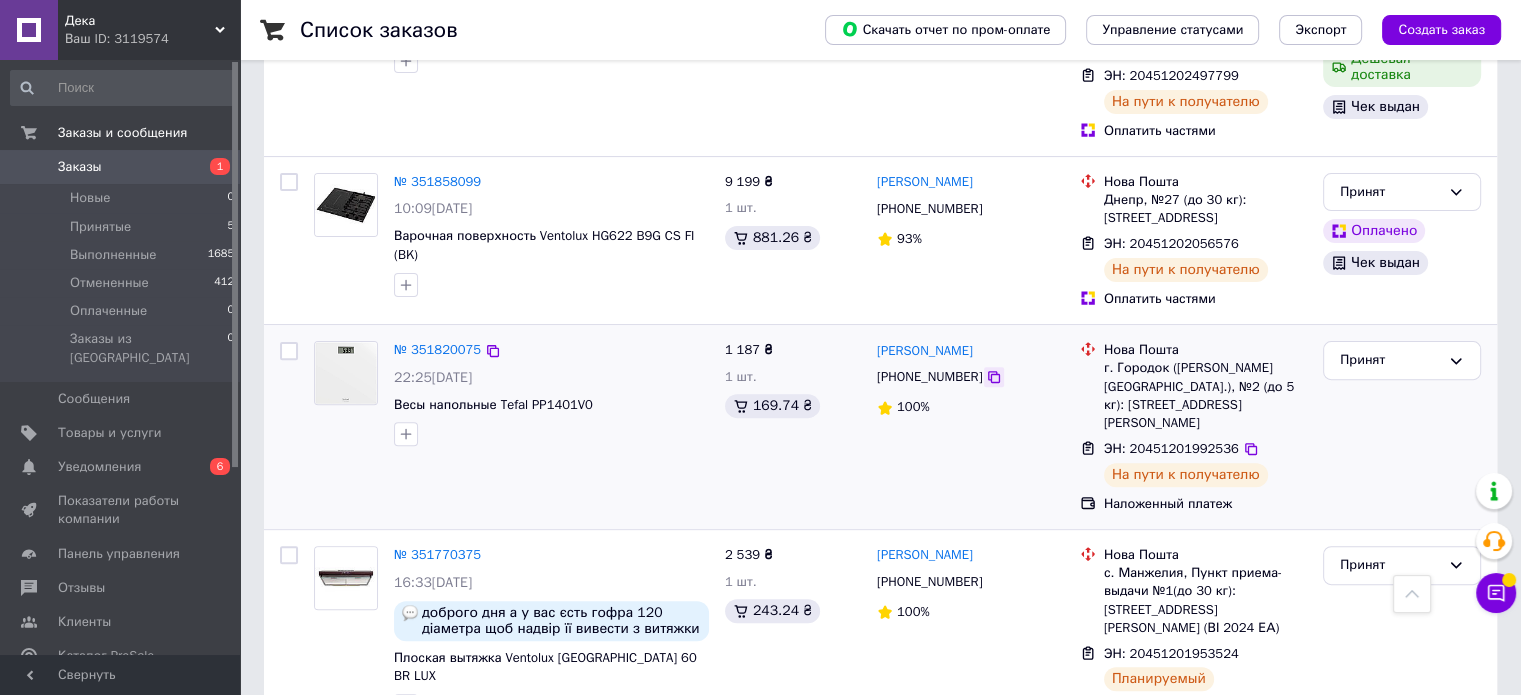click 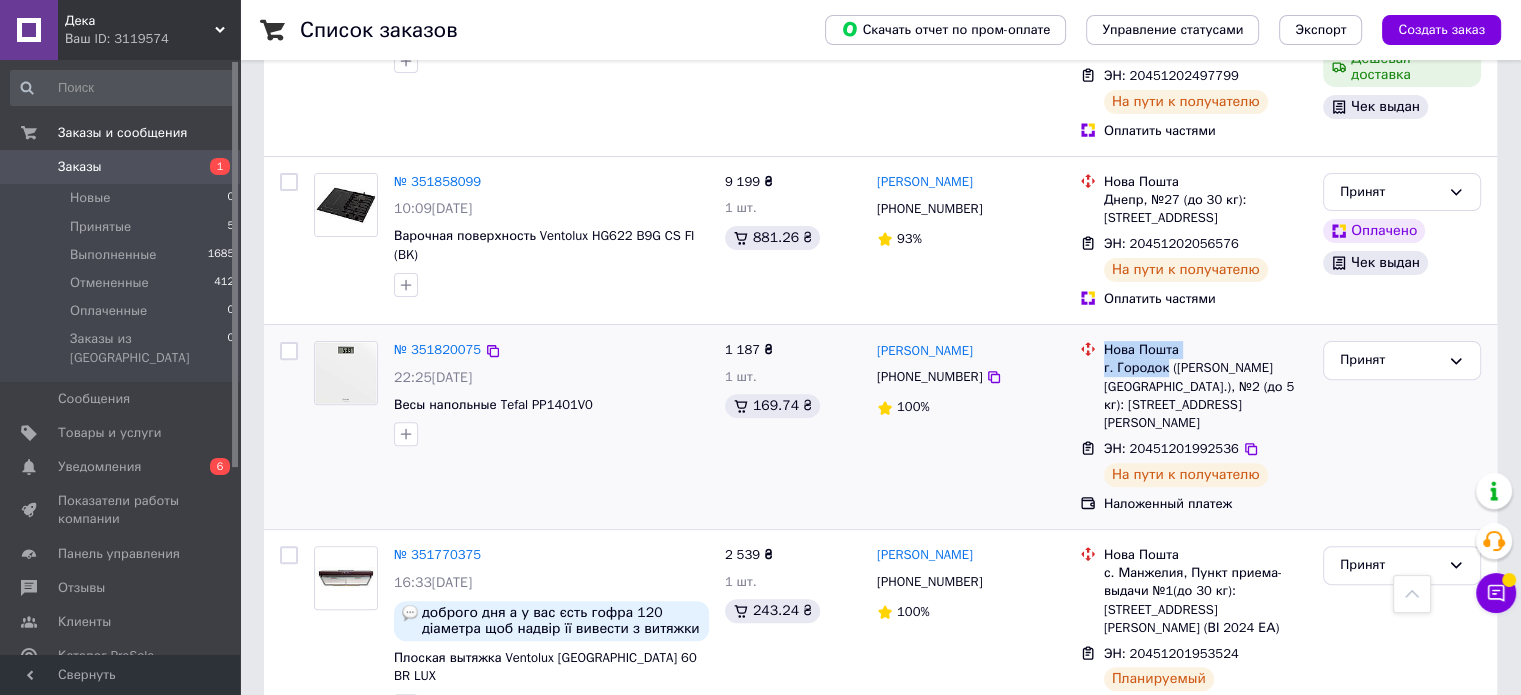 drag, startPoint x: 1164, startPoint y: 291, endPoint x: 1097, endPoint y: 294, distance: 67.06713 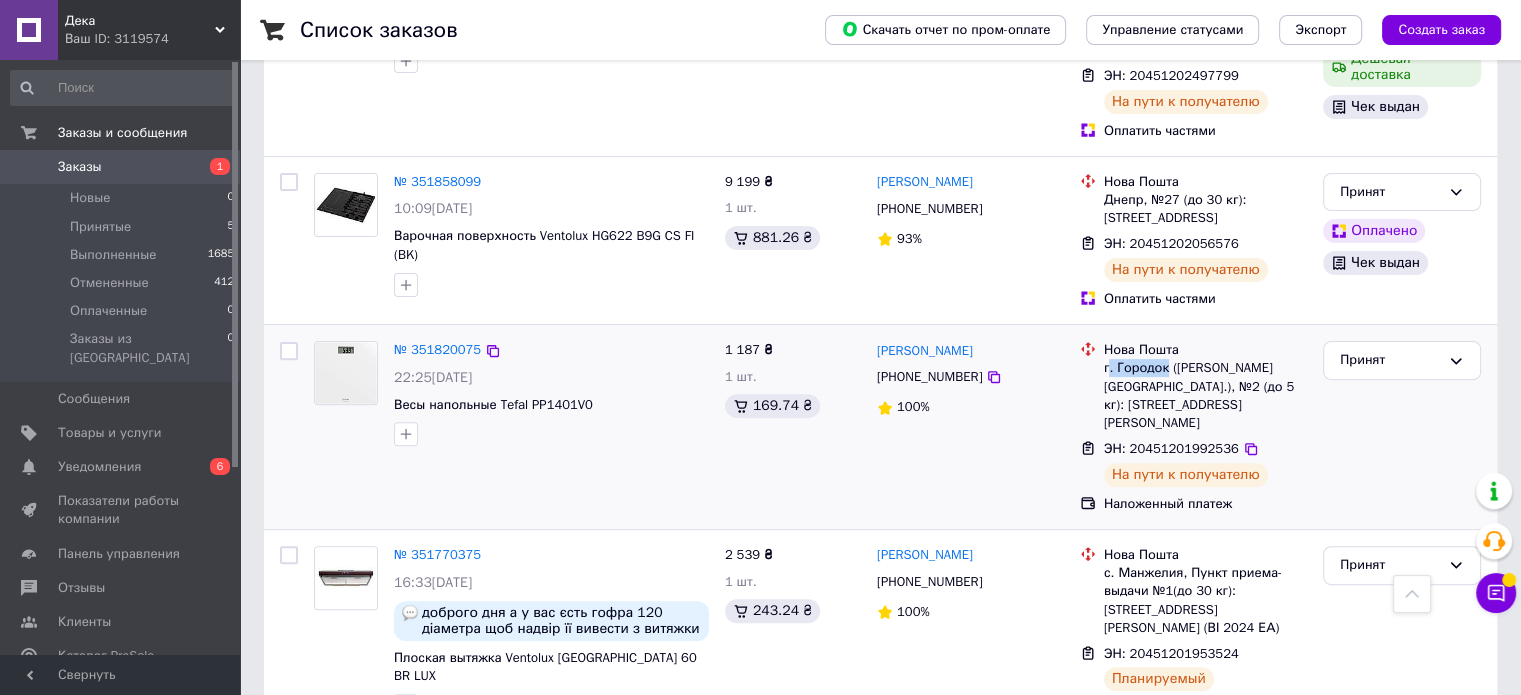 drag, startPoint x: 1166, startPoint y: 292, endPoint x: 1106, endPoint y: 297, distance: 60.207973 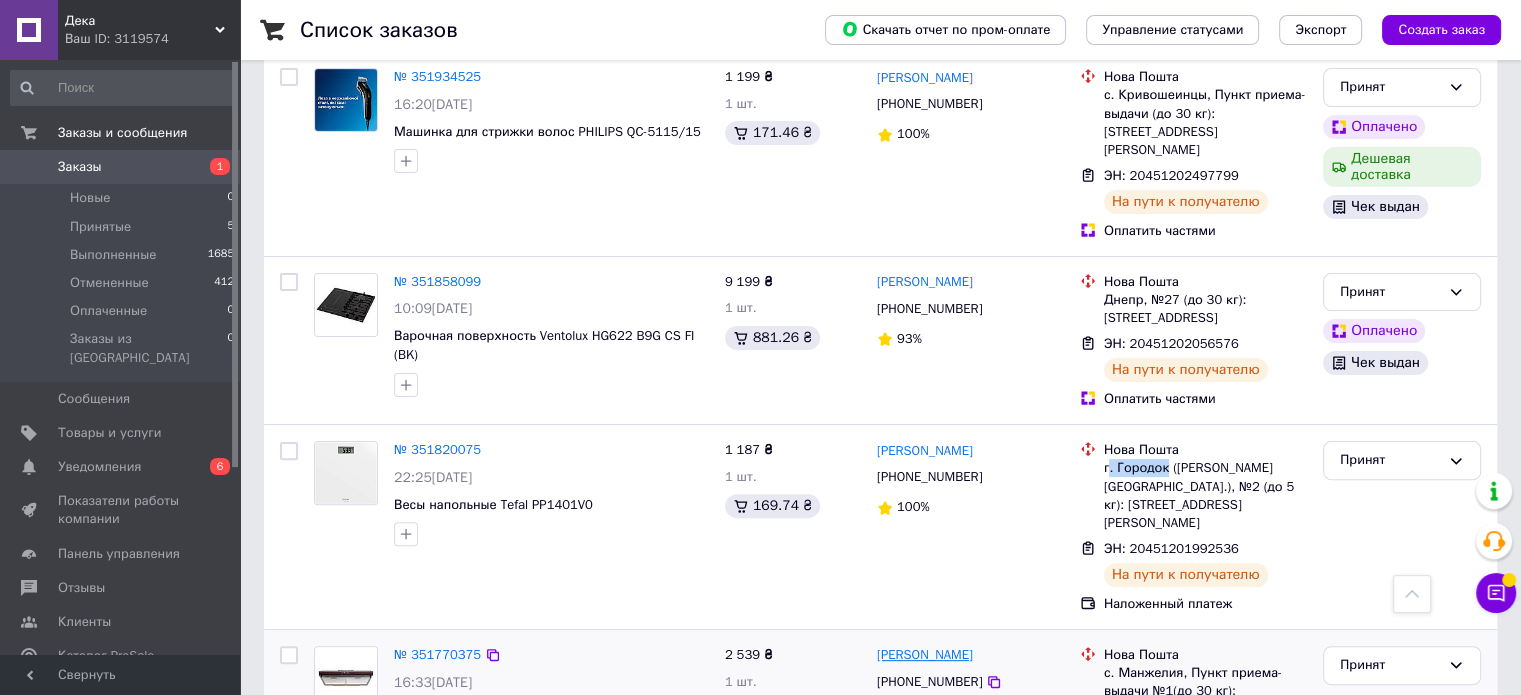 scroll, scrollTop: 200, scrollLeft: 0, axis: vertical 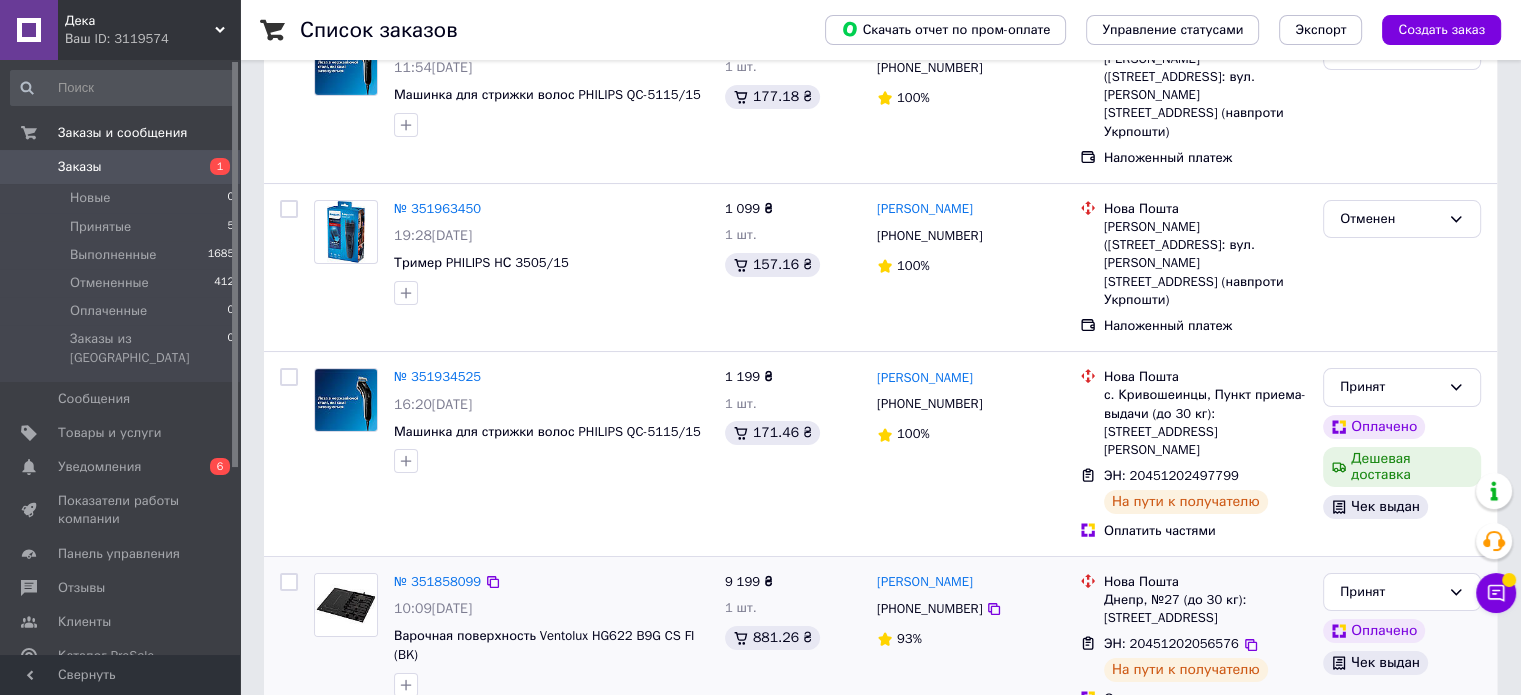 drag, startPoint x: 998, startPoint y: 505, endPoint x: 868, endPoint y: 512, distance: 130.18832 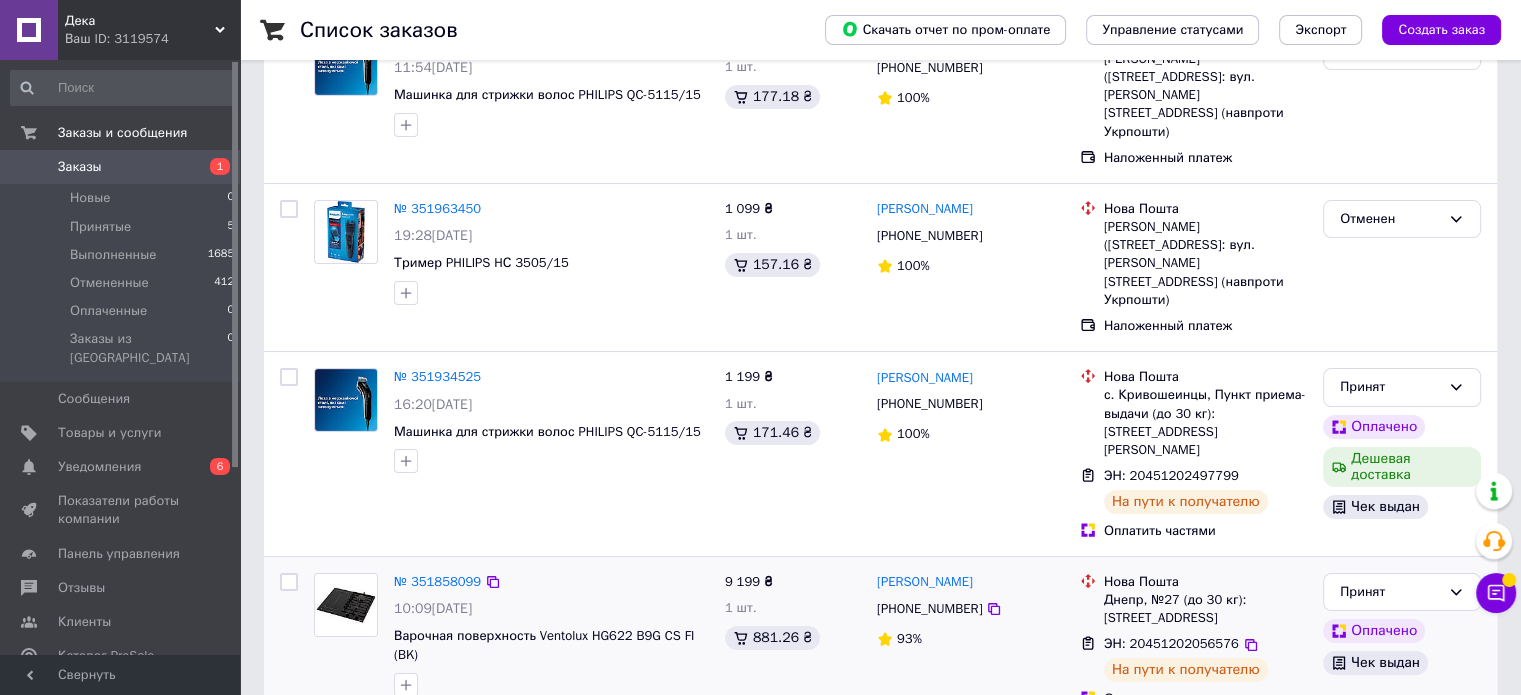 click on "№ 351858099 10:09[DATE] Варочная поверхность Ventolux HG622 B9G CS FI (BK) 9 199 ₴ 1 шт. 881.26 ₴ [PERSON_NAME] [PHONE_NUMBER] 93% Нова Пошта Днепр, №27 (до 30 кг): [STREET_ADDRESS] ЭН: 20451202056576 На пути к получателю Оплатить частями Принят Оплачено Чек выдан" at bounding box center (880, 640) 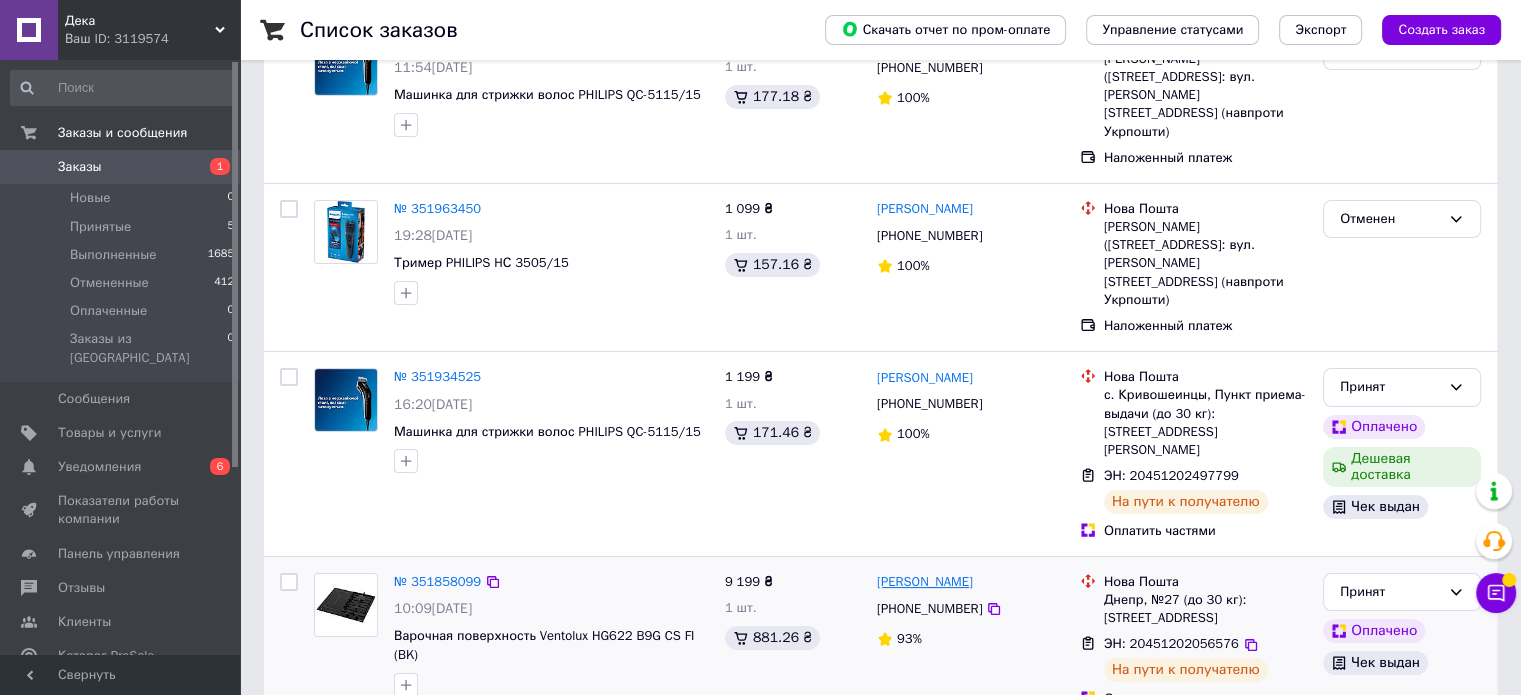 copy on "1 шт. 881.26 ₴ [PERSON_NAME]" 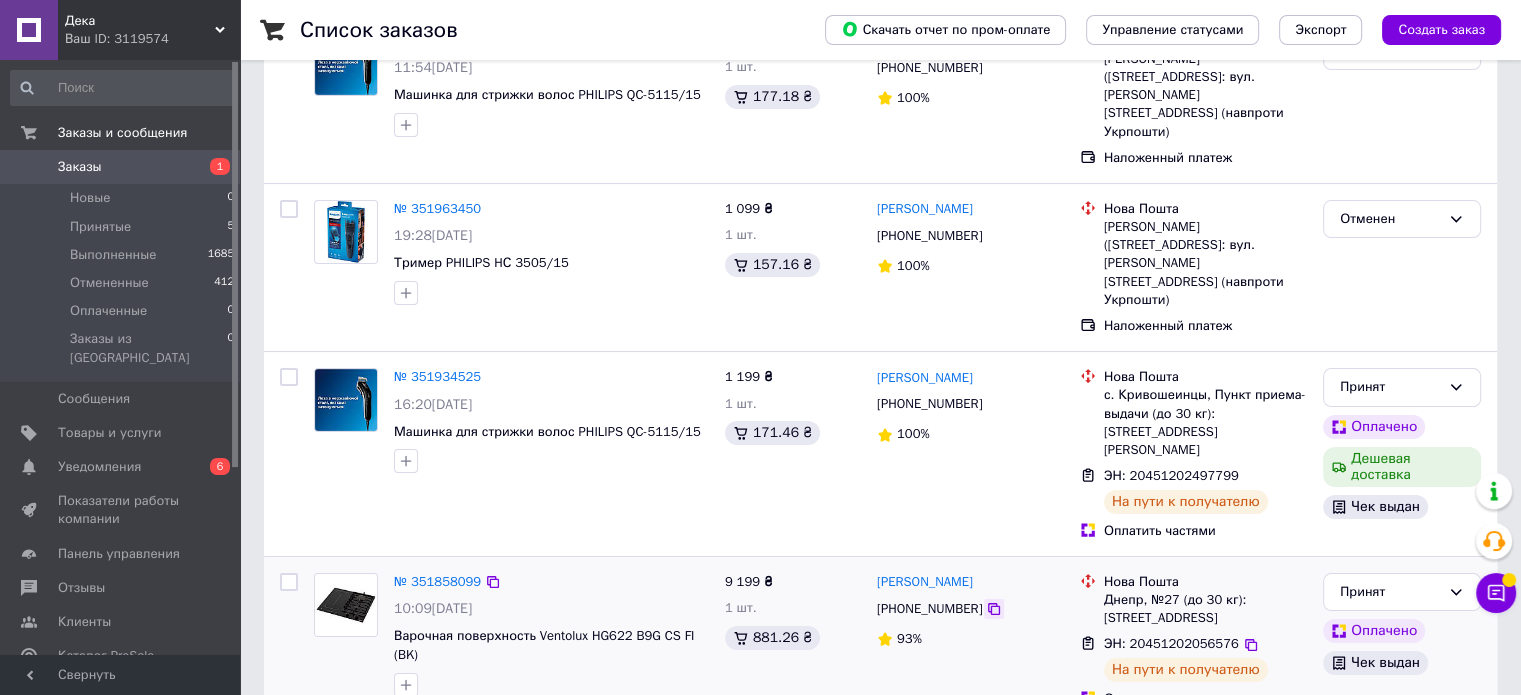 click 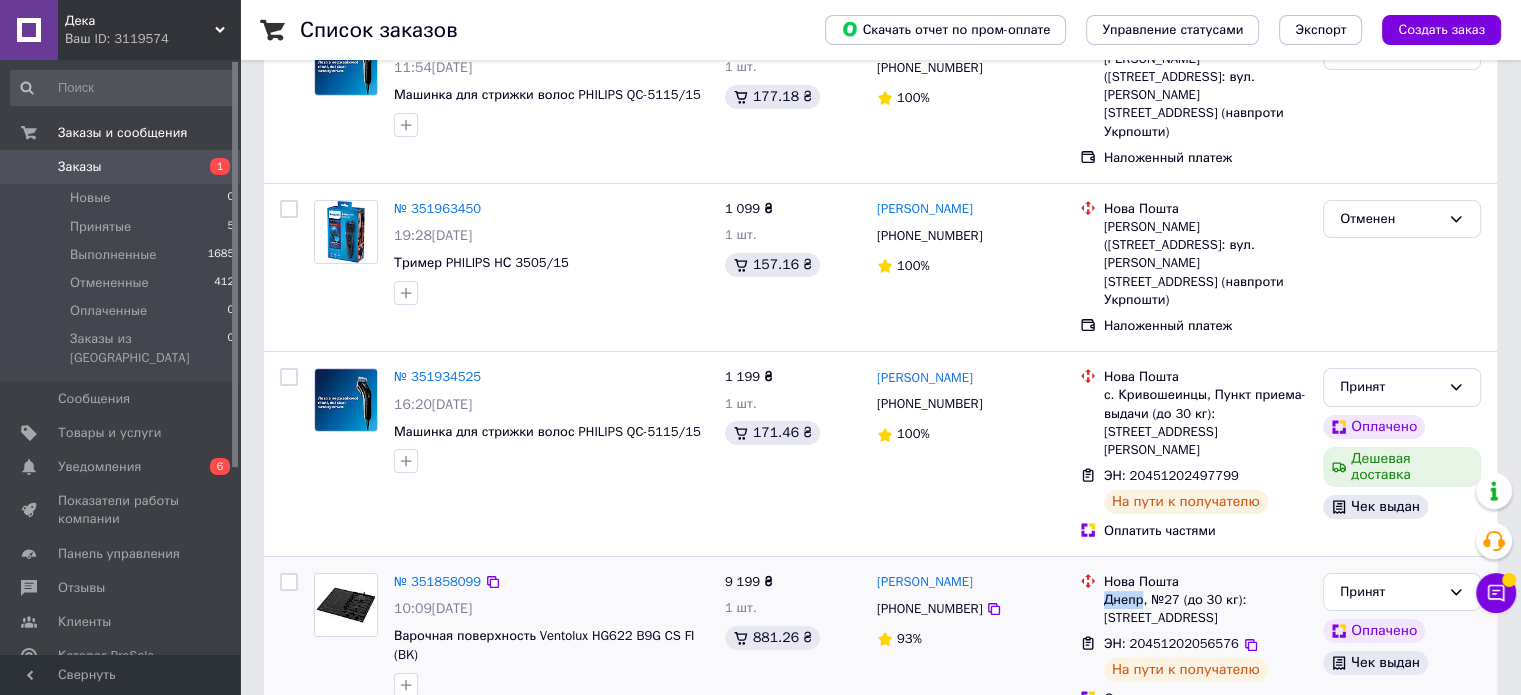drag, startPoint x: 1142, startPoint y: 524, endPoint x: 1105, endPoint y: 524, distance: 37 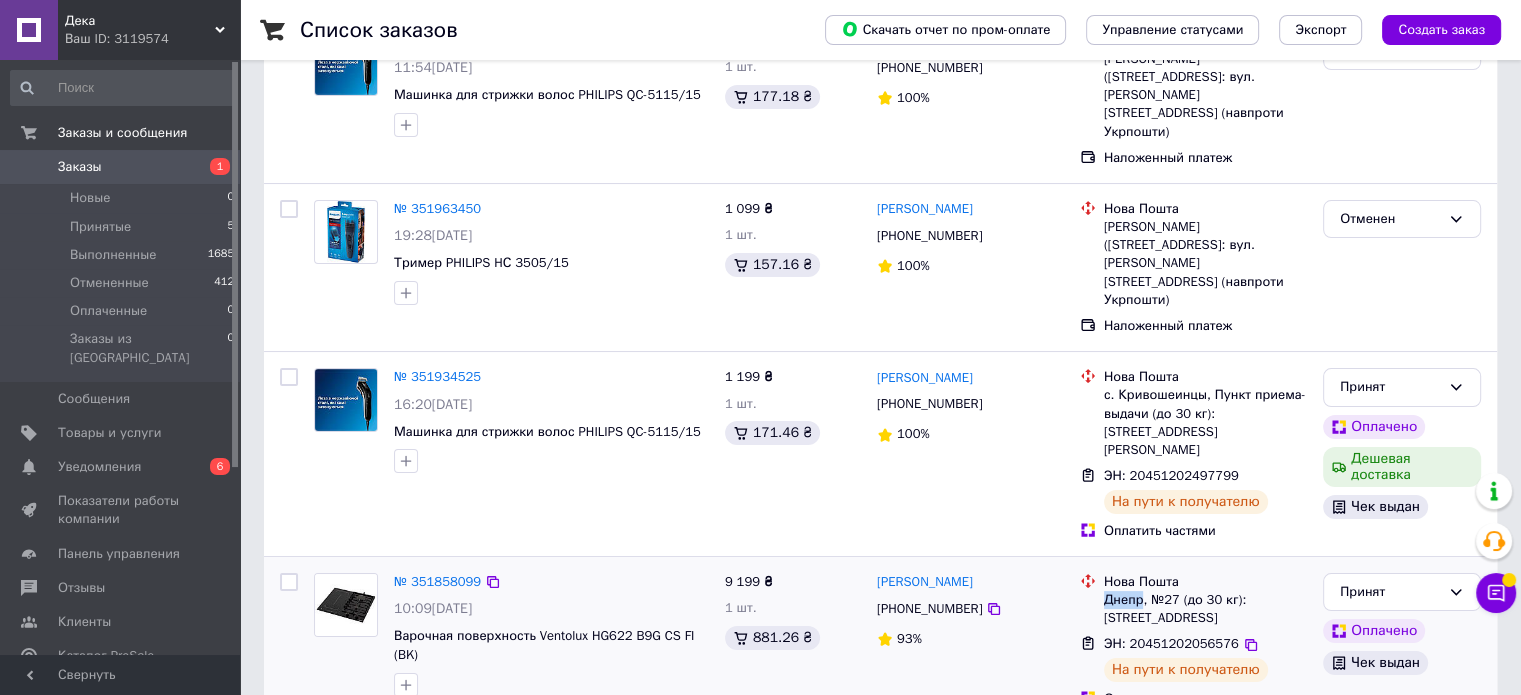 copy on "Днепр" 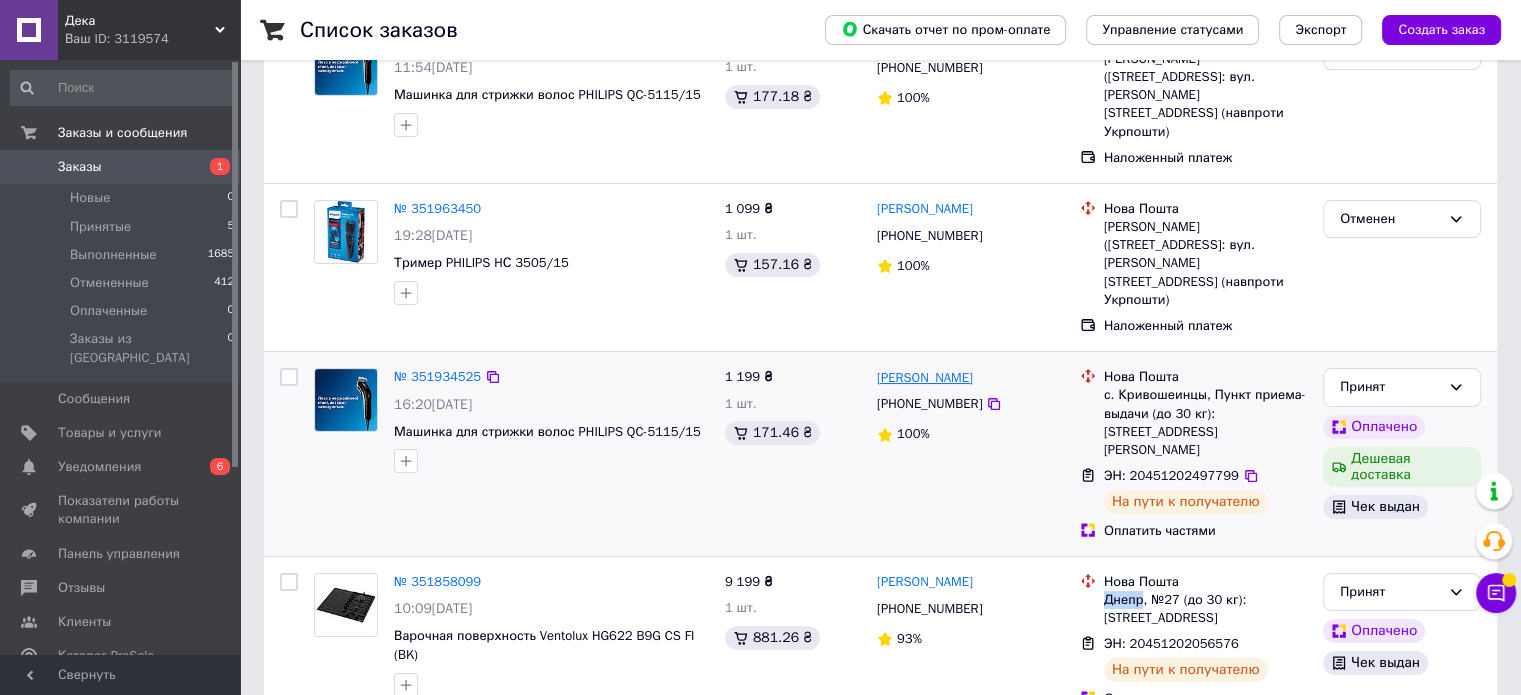 drag, startPoint x: 969, startPoint y: 318, endPoint x: 878, endPoint y: 320, distance: 91.02197 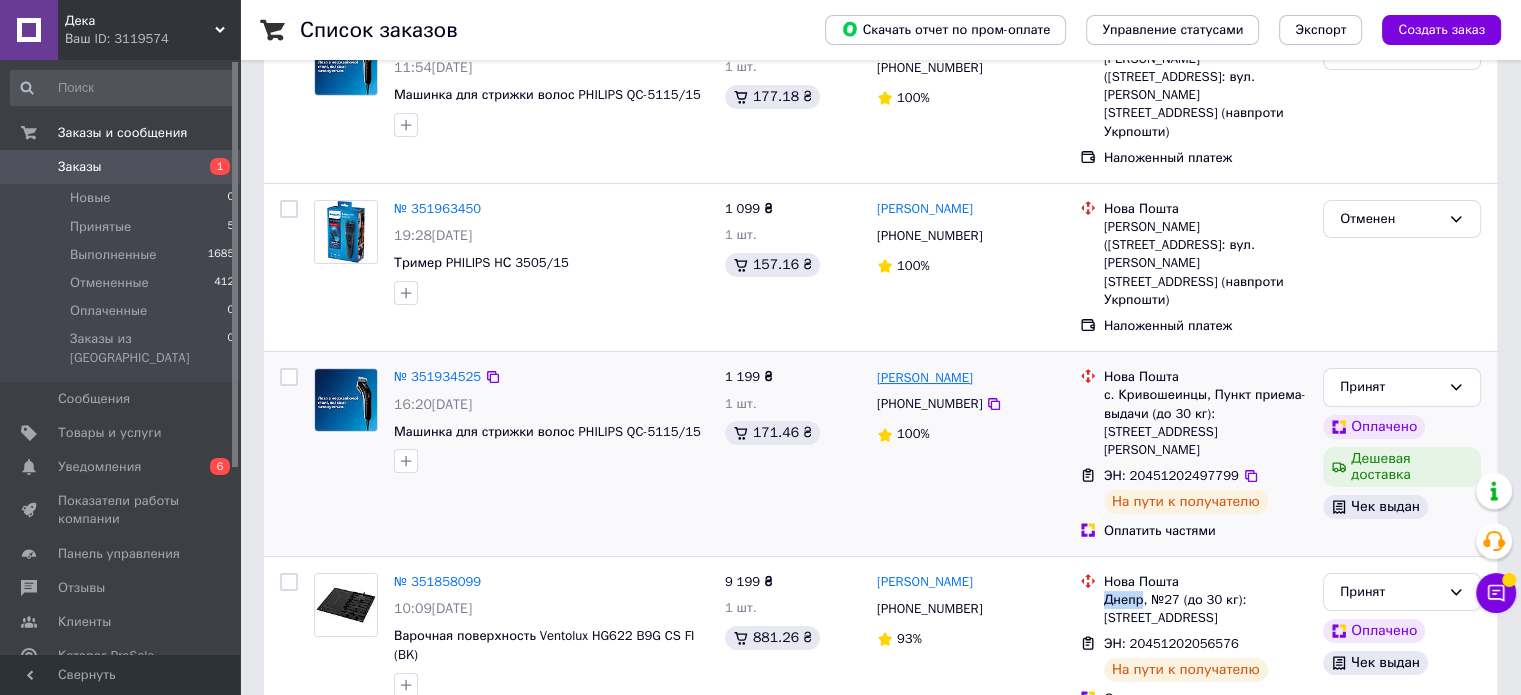 click on "[PERSON_NAME]" at bounding box center (925, 377) 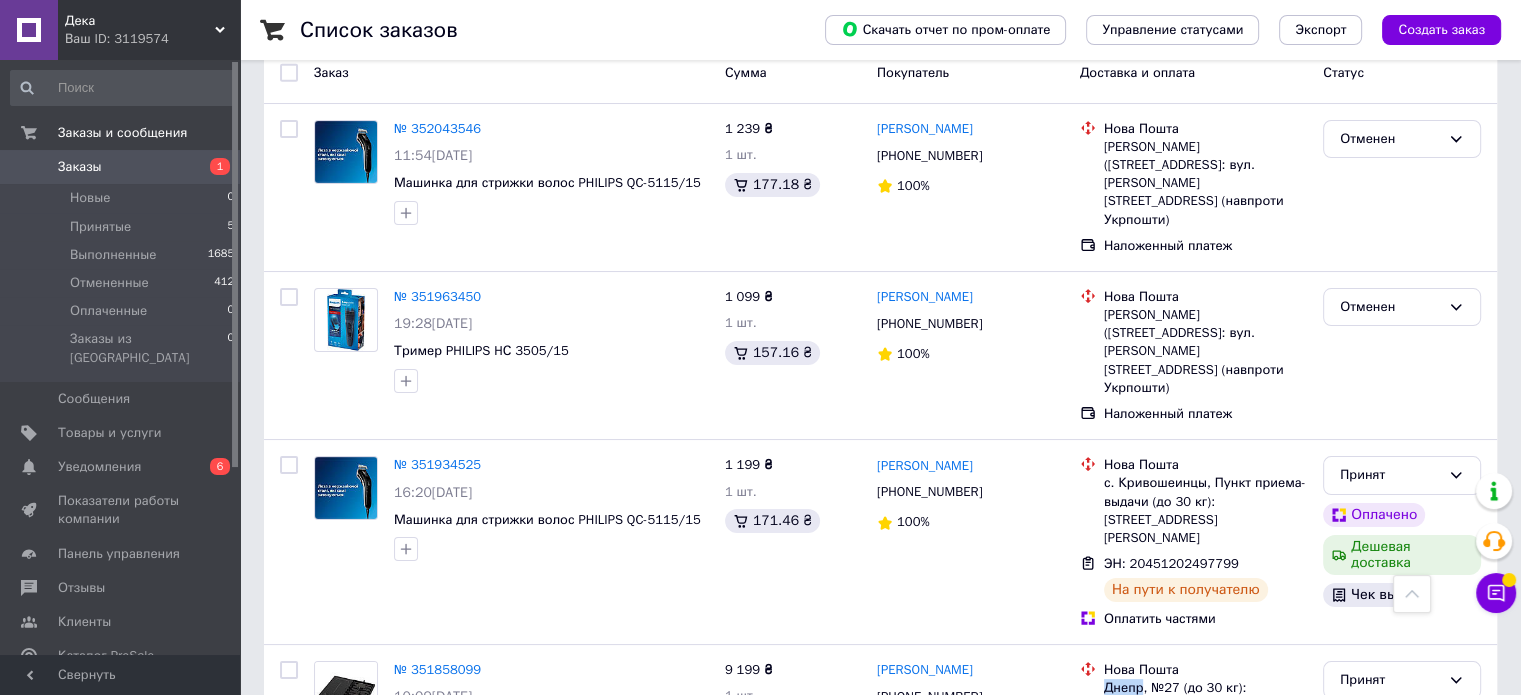 scroll, scrollTop: 100, scrollLeft: 0, axis: vertical 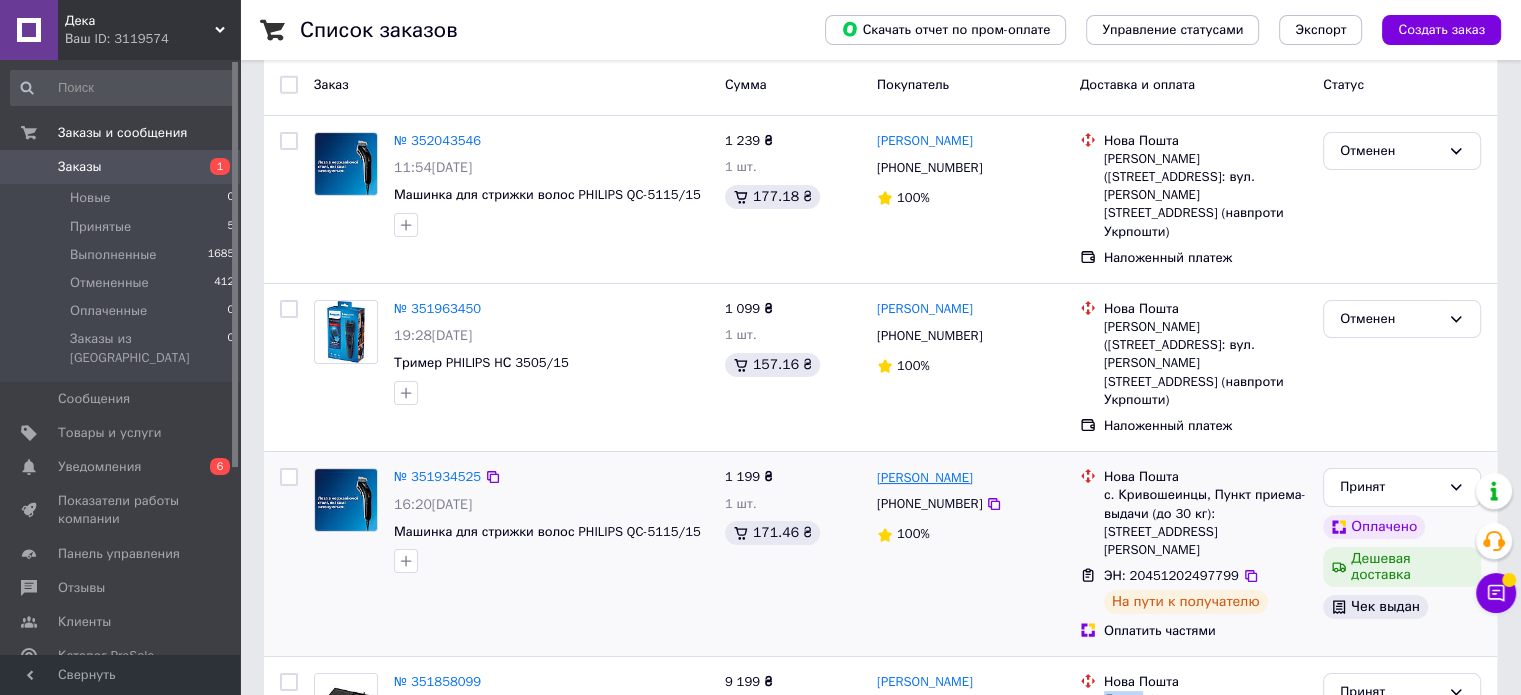 copy on "[PERSON_NAME]" 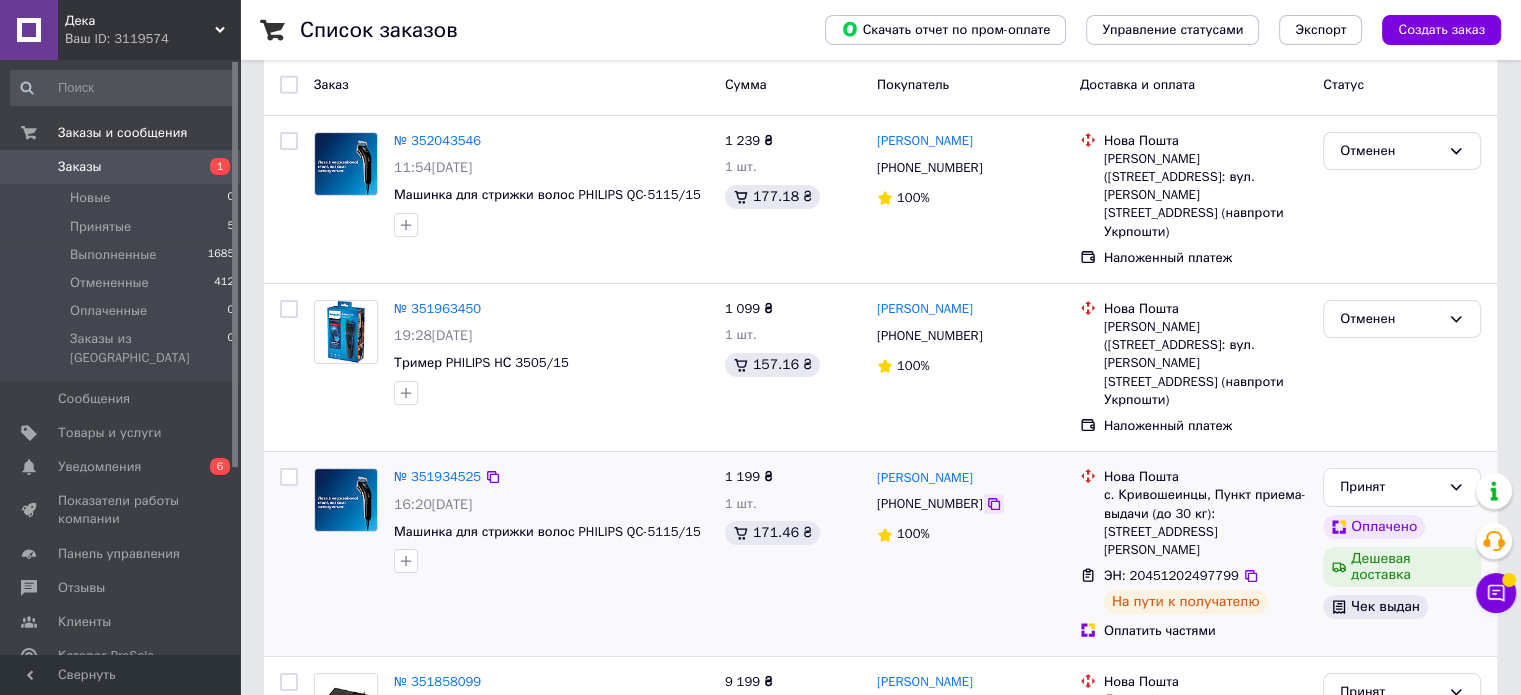 click 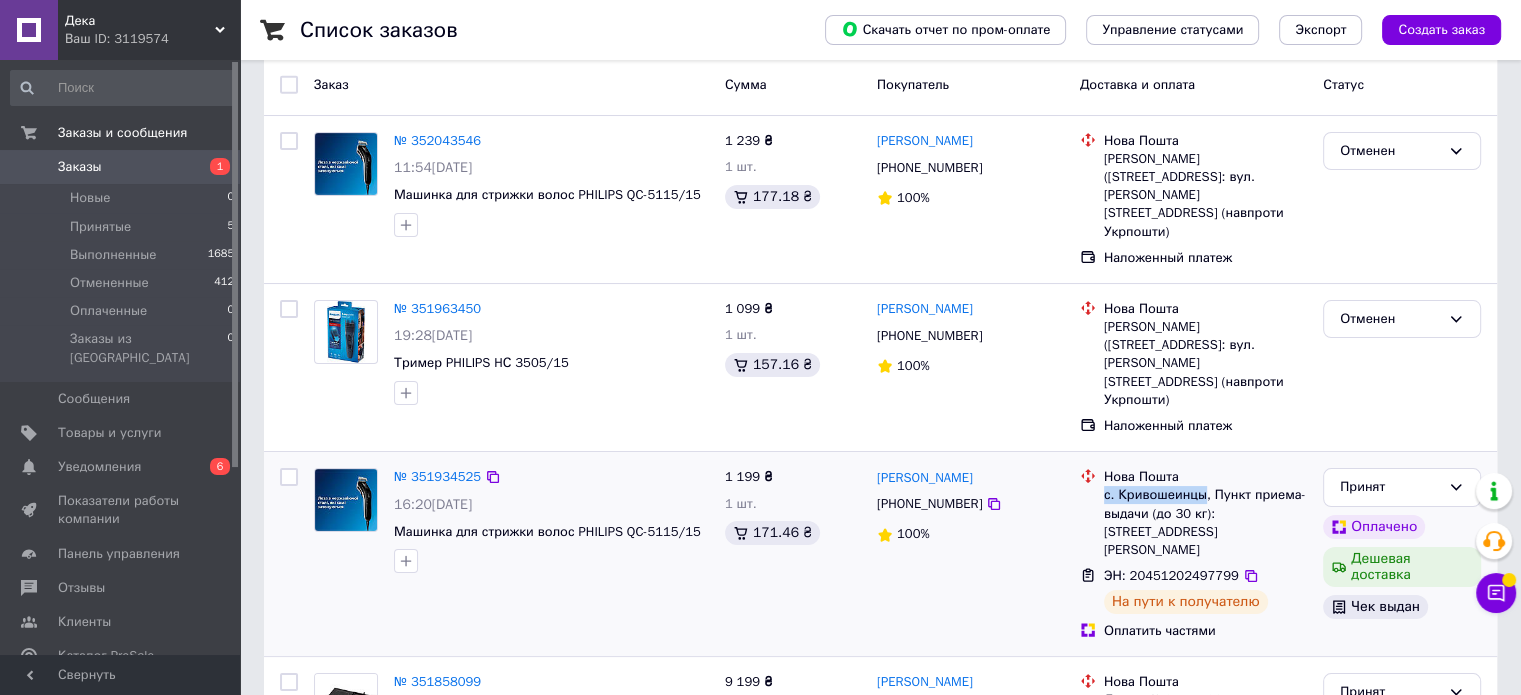 drag, startPoint x: 1200, startPoint y: 435, endPoint x: 1104, endPoint y: 428, distance: 96.25487 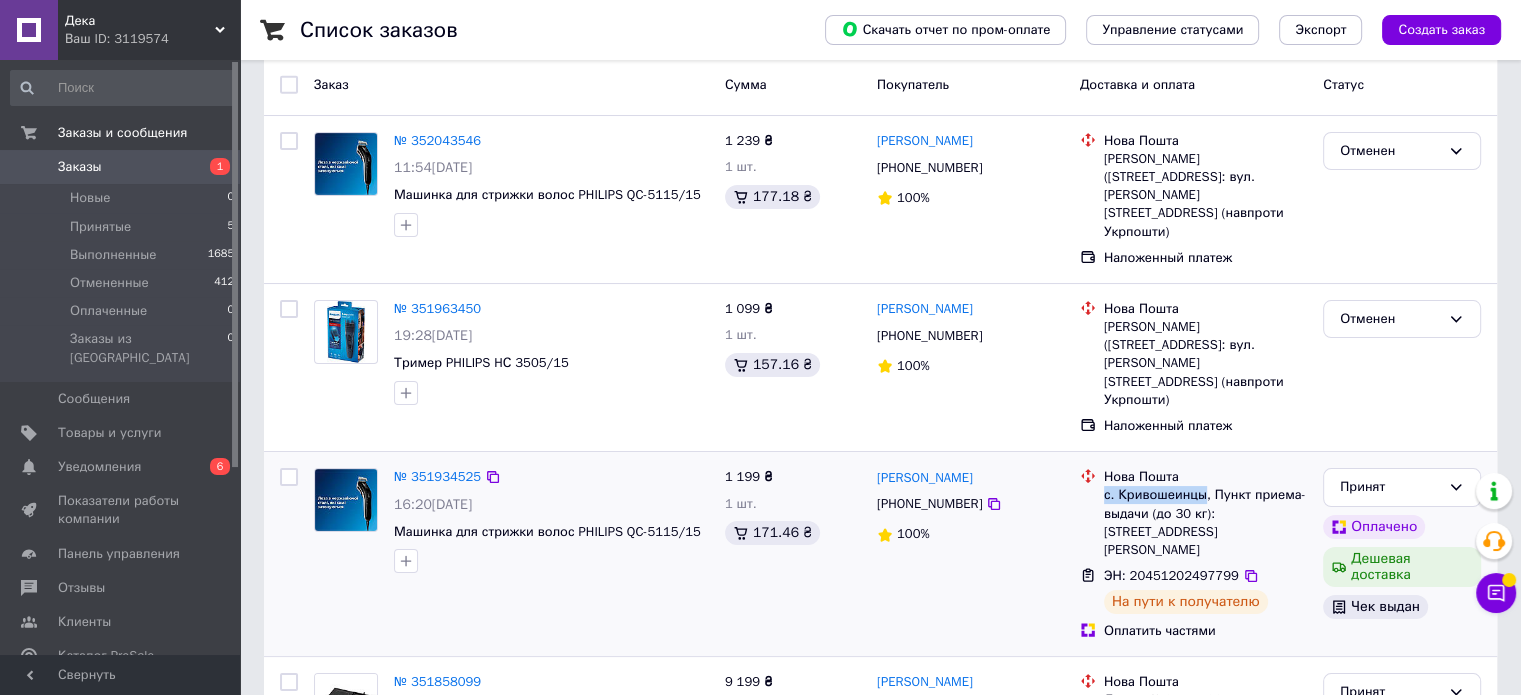 click on "с. Кривошеинцы, Пункт приема-выдачи (до 30 кг): [STREET_ADDRESS][PERSON_NAME]" at bounding box center [1205, 522] 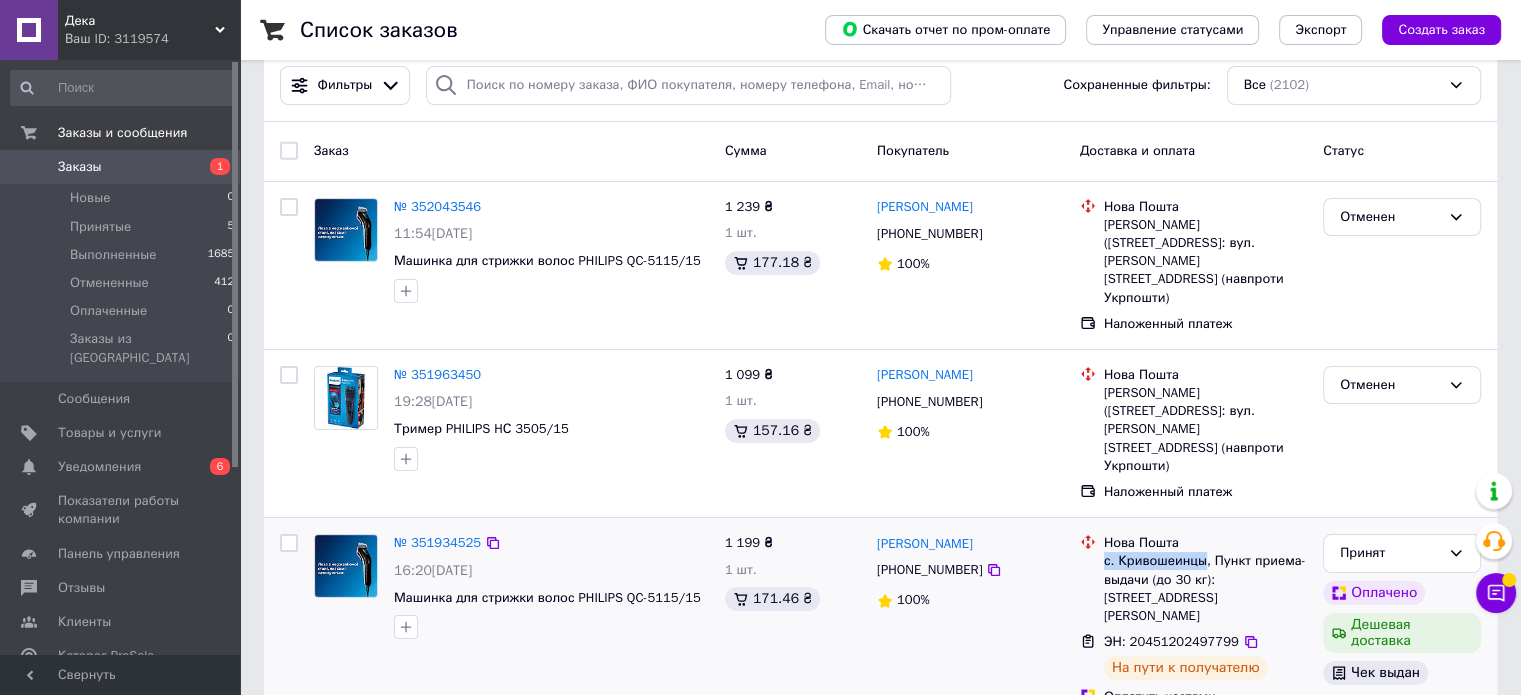 scroll, scrollTop: 0, scrollLeft: 0, axis: both 